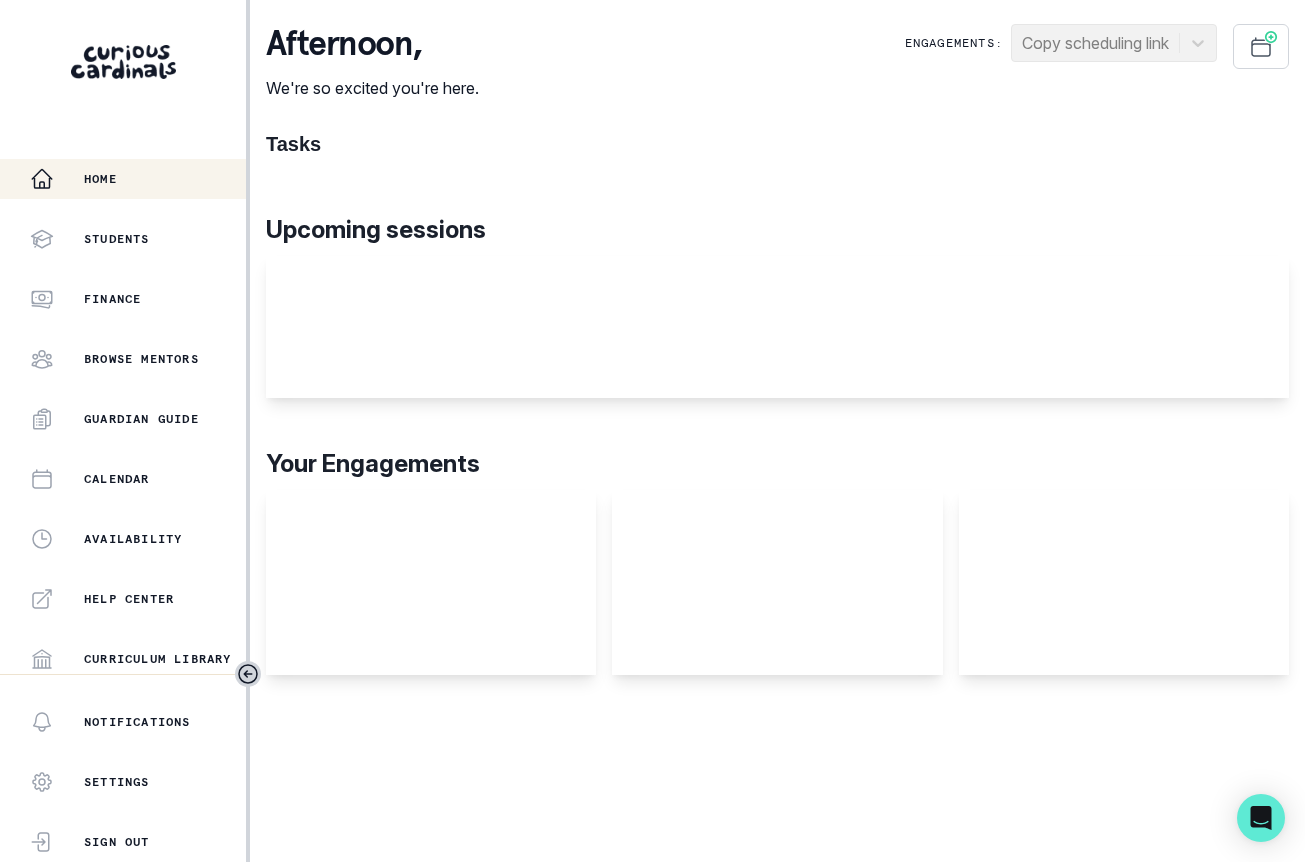 scroll, scrollTop: 0, scrollLeft: 0, axis: both 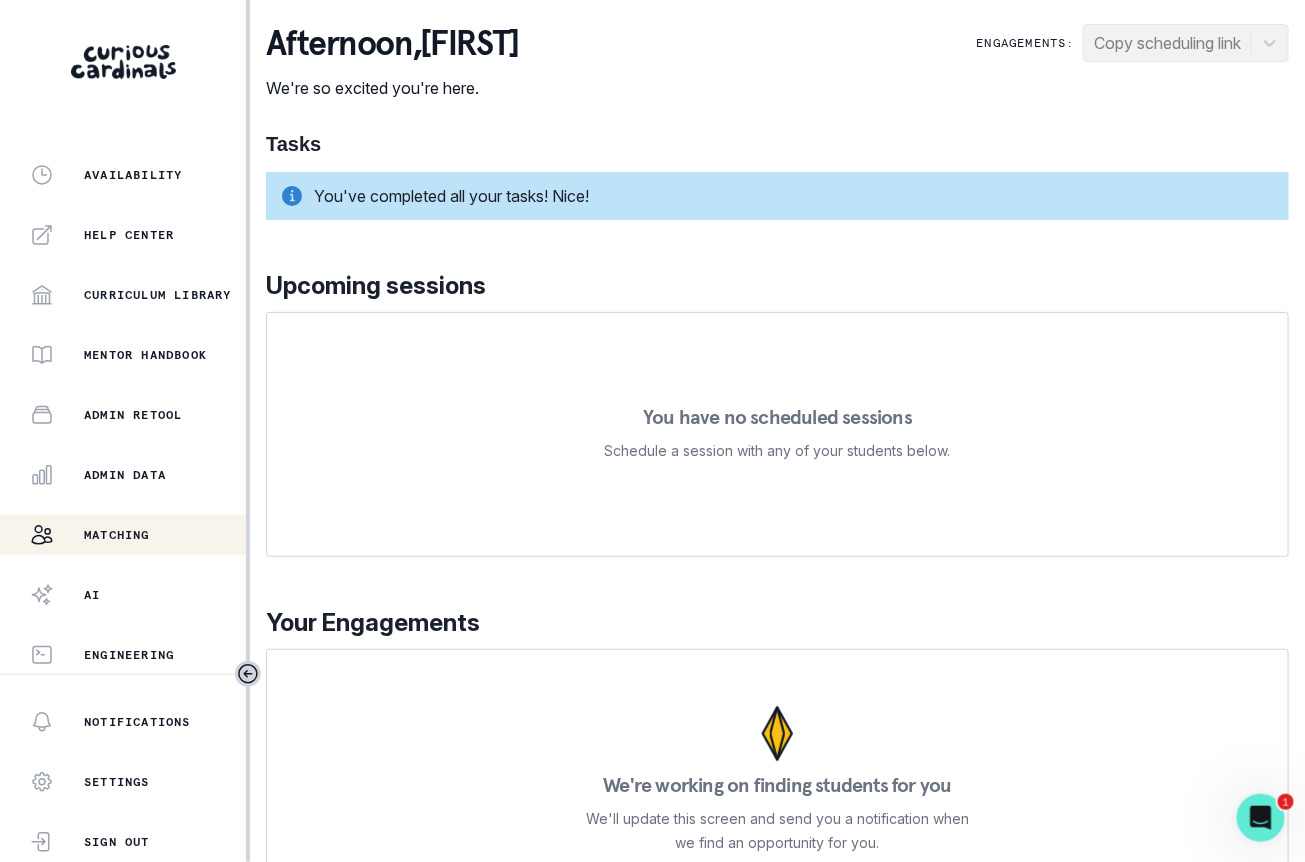 click on "Matching" at bounding box center [138, 535] 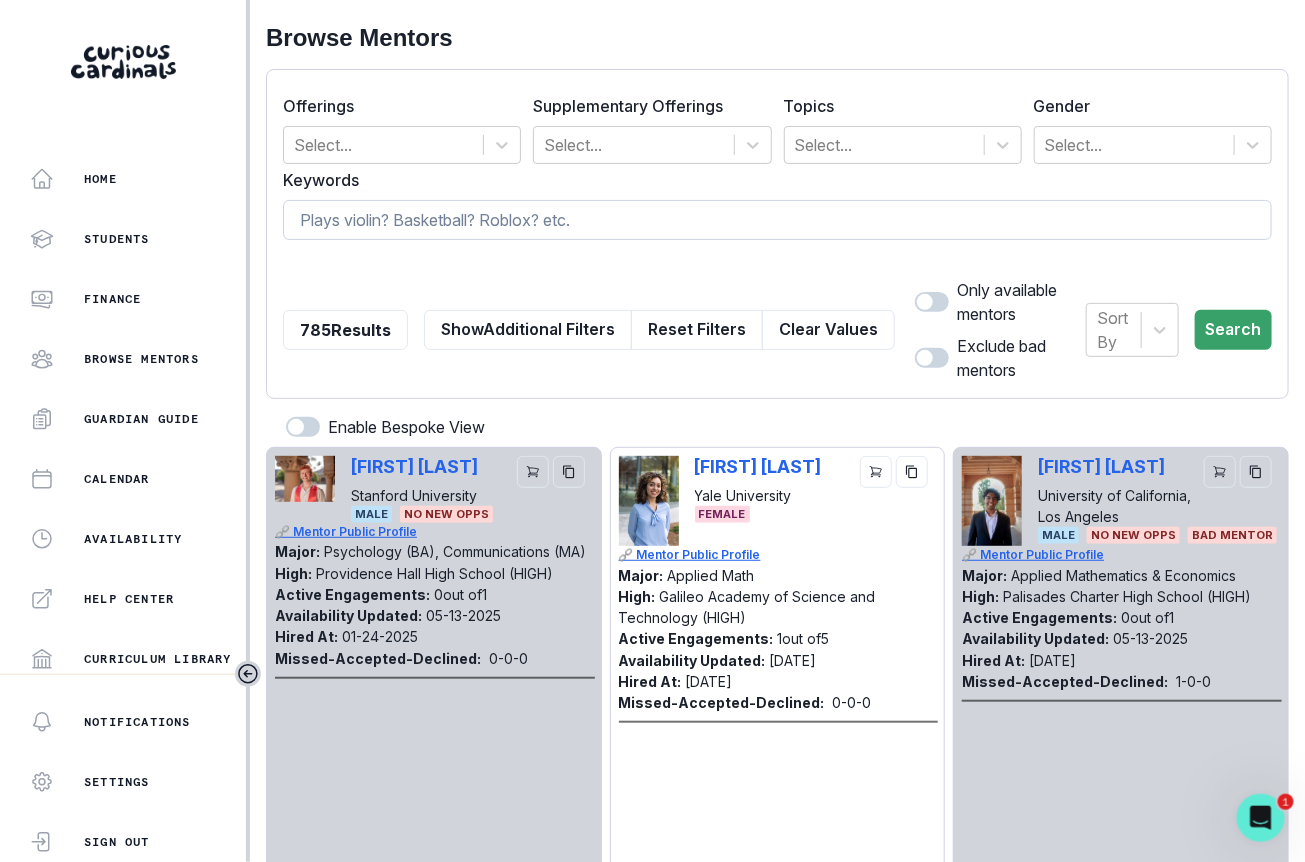 click at bounding box center [777, 220] 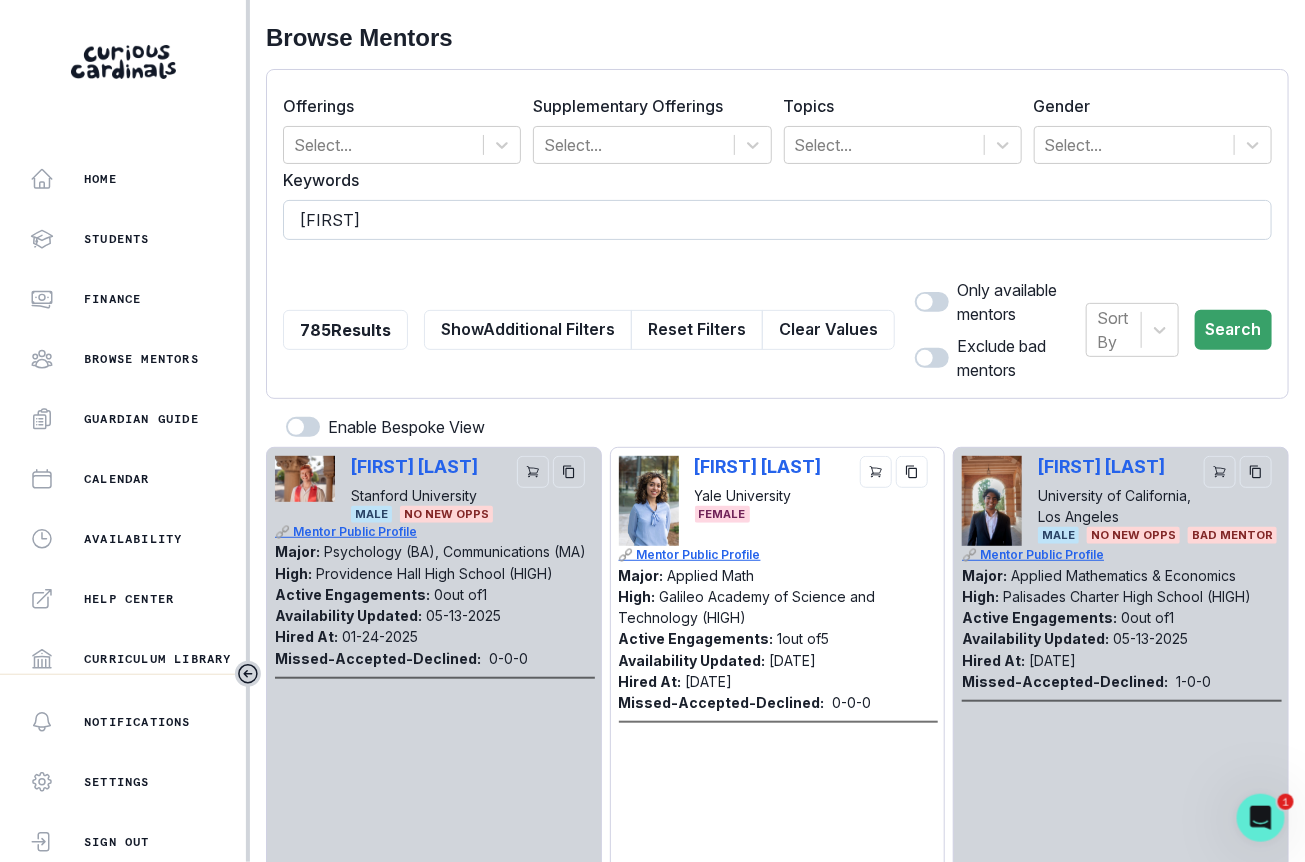 type on "[FIRST] [INITIAL]" 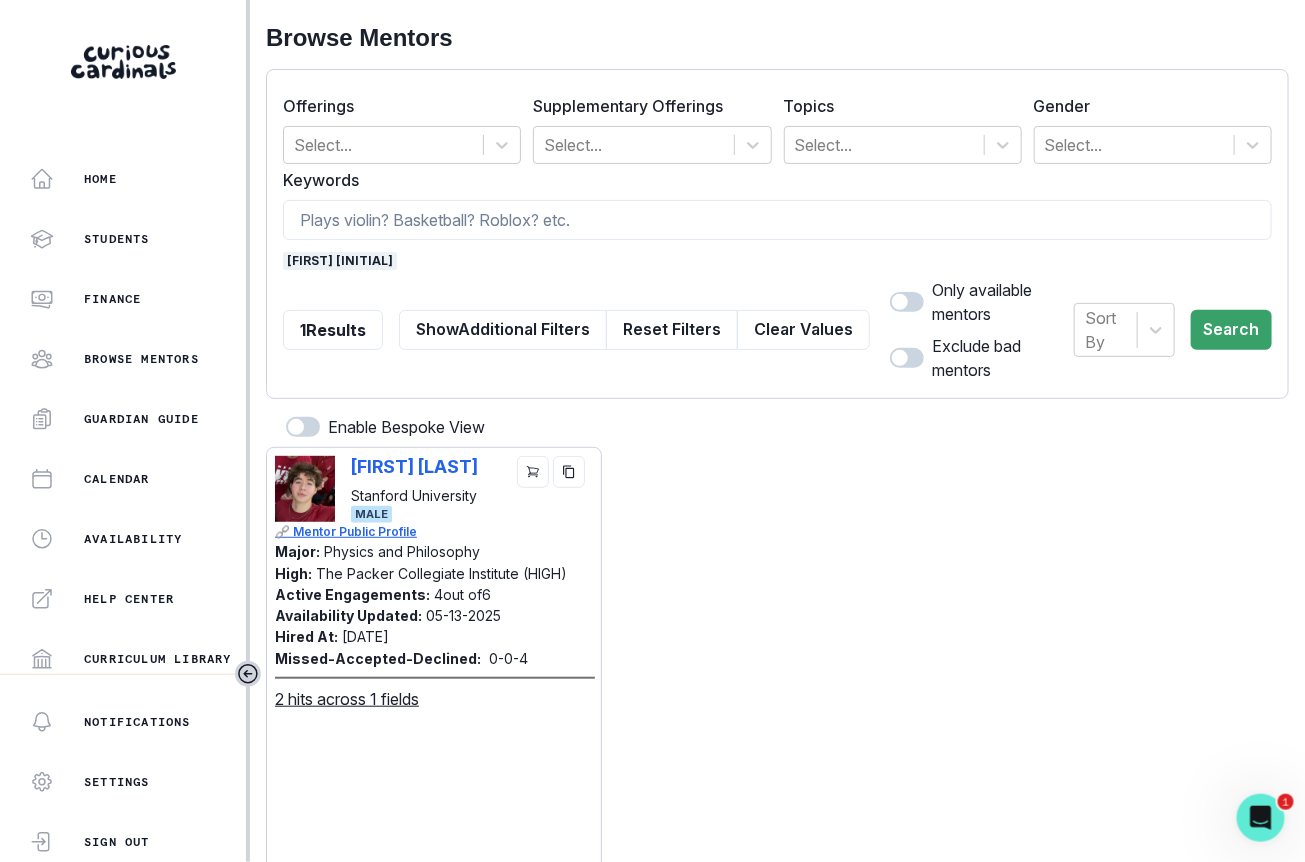 click on "[FIRST] [LAST] [UNIVERSITY] [GENDER]" at bounding box center [434, 489] 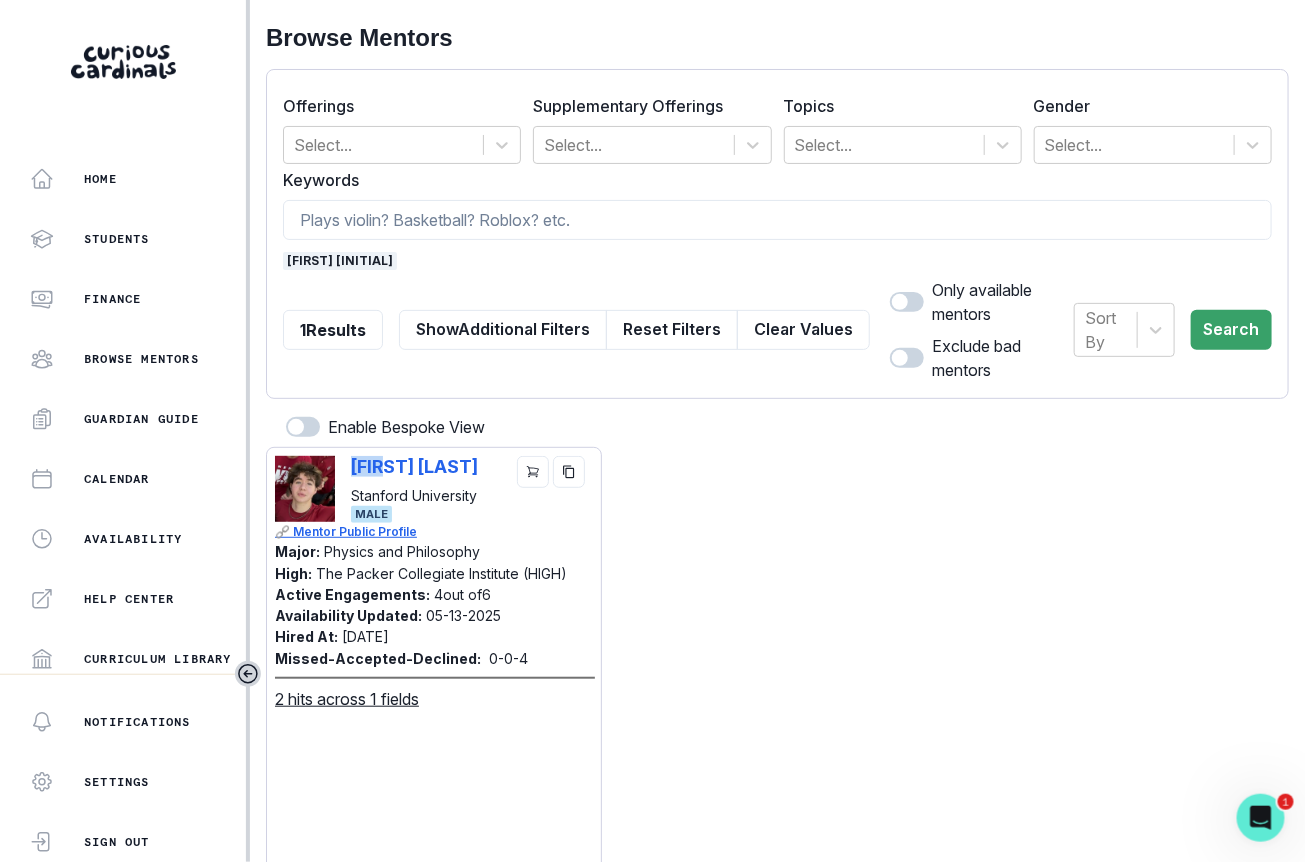 click on "[FIRST] [LAST] [UNIVERSITY] [GENDER]" at bounding box center [434, 489] 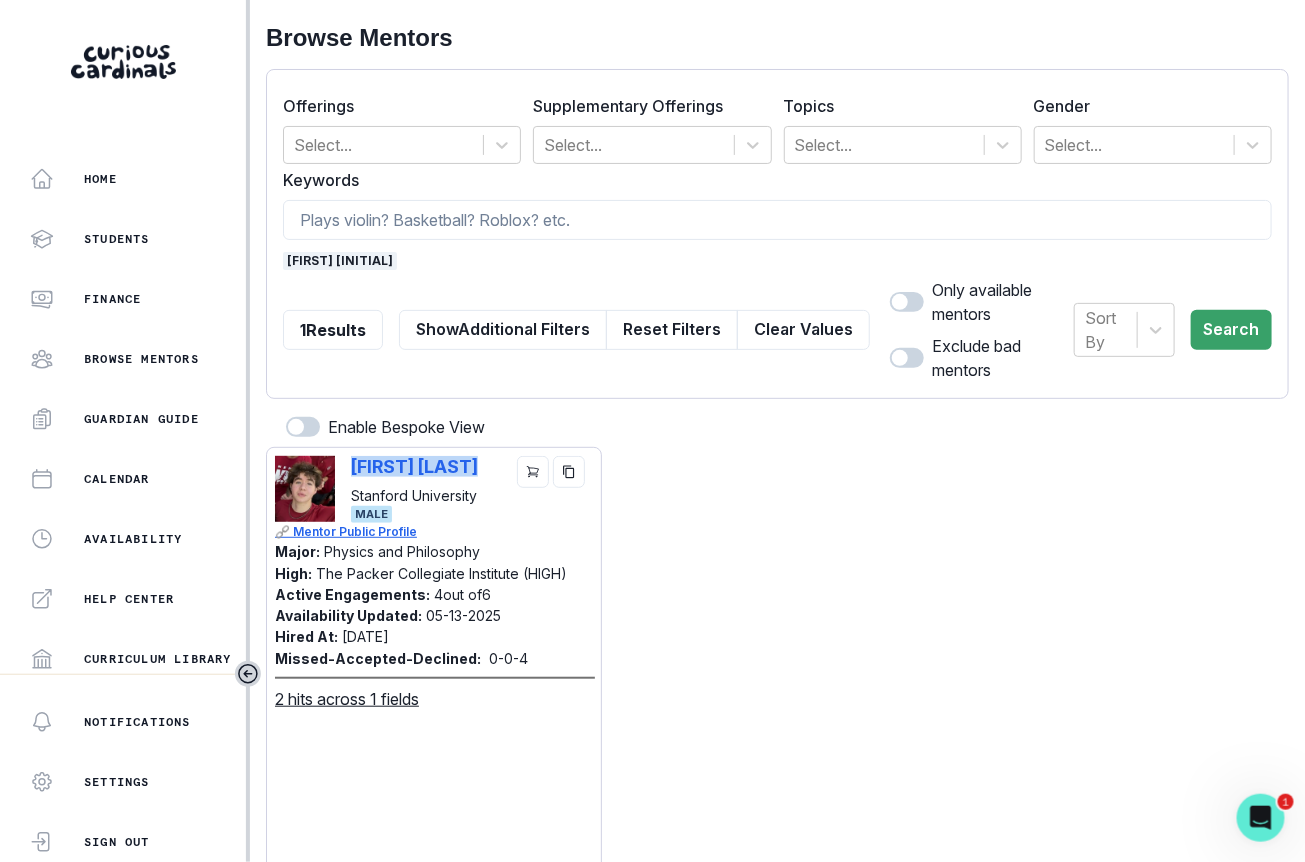 click on "[FIRST] [LAST] [UNIVERSITY] [GENDER]" at bounding box center (434, 489) 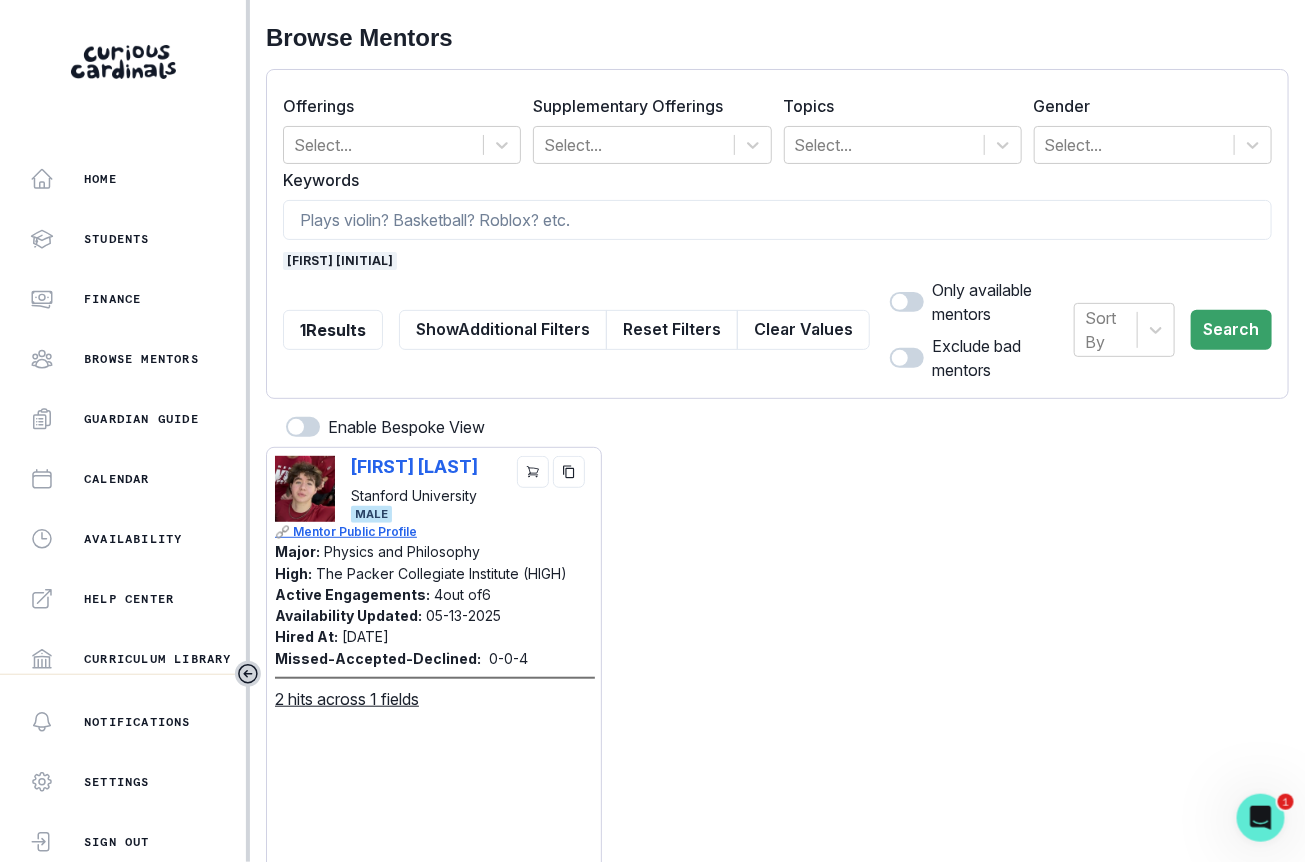 click on "[FIRST] [INITIAL]" at bounding box center (340, 261) 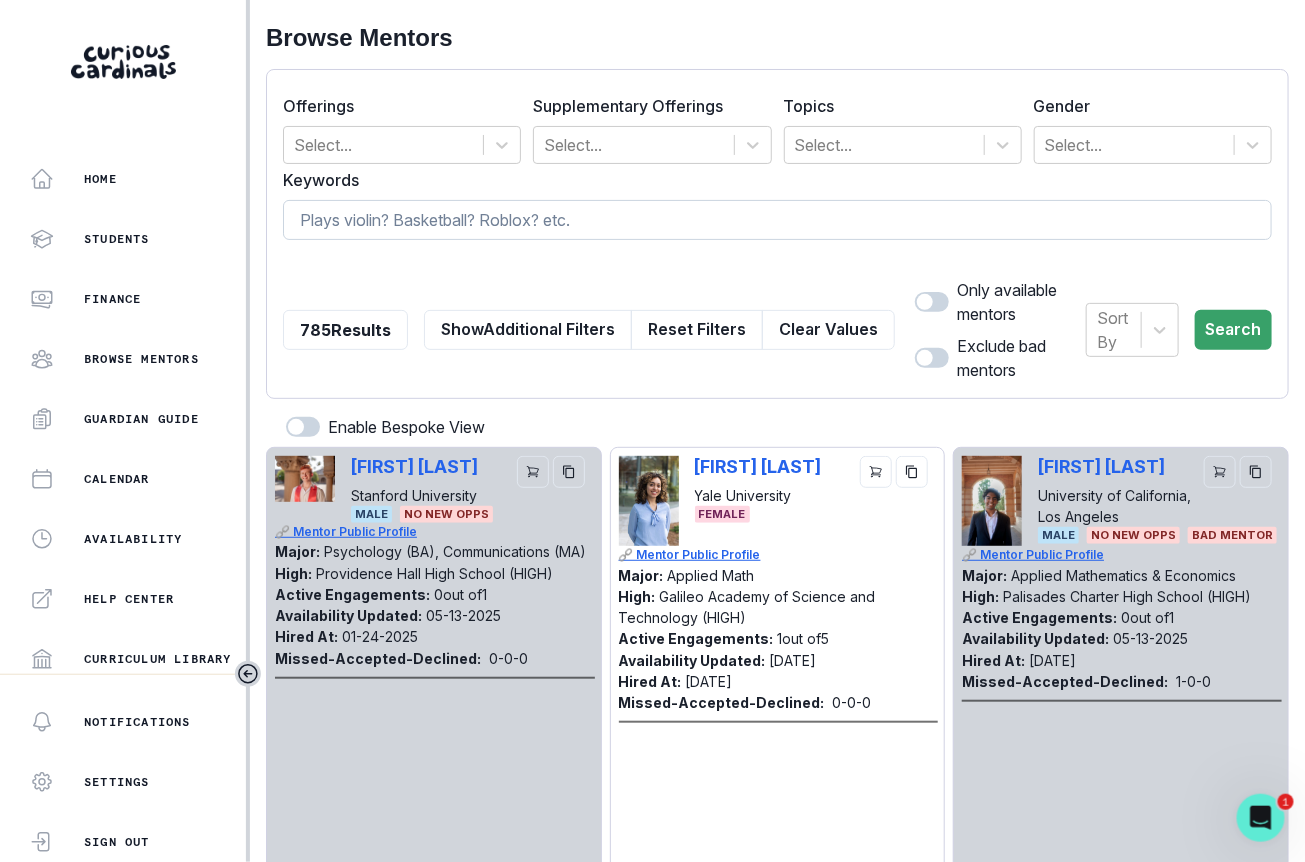 click at bounding box center [777, 220] 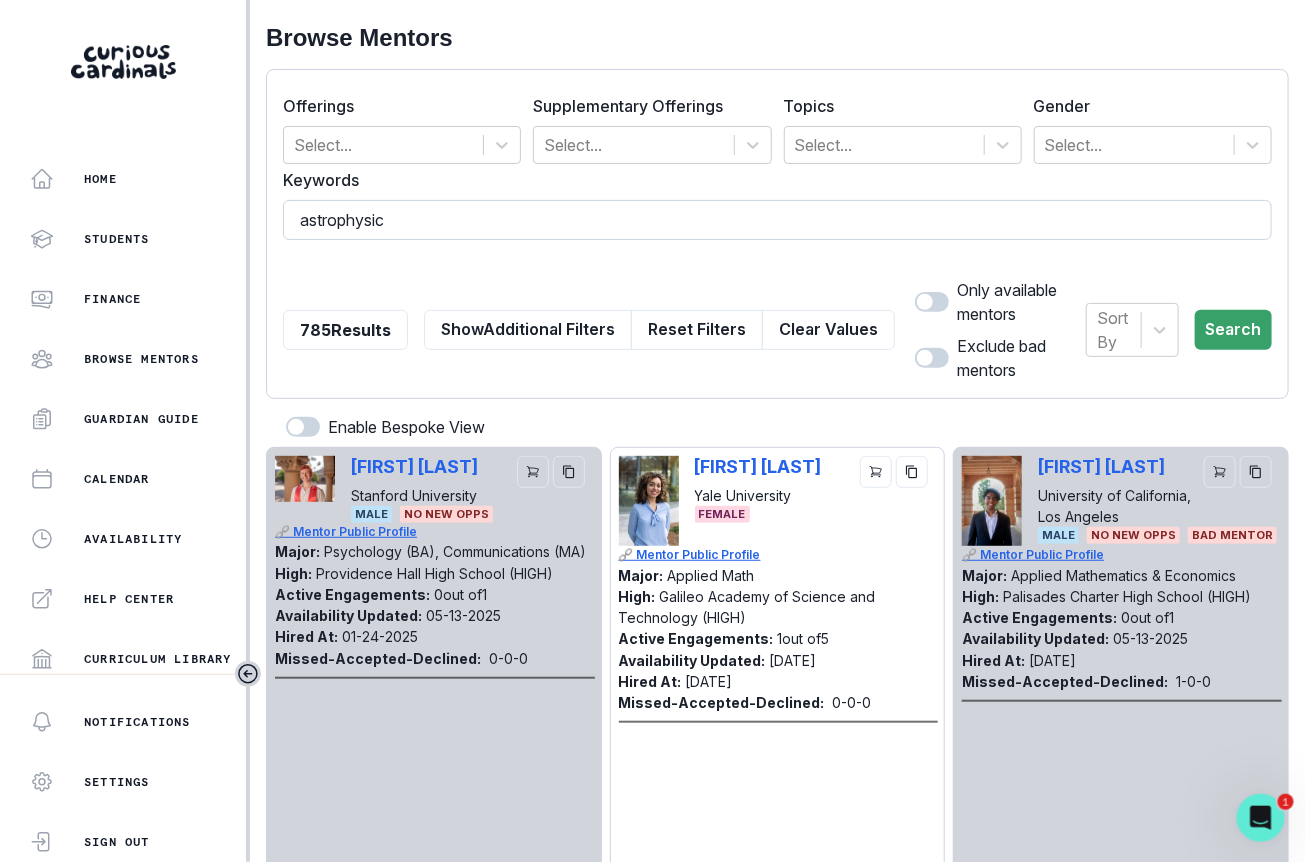 type on "astrophysics" 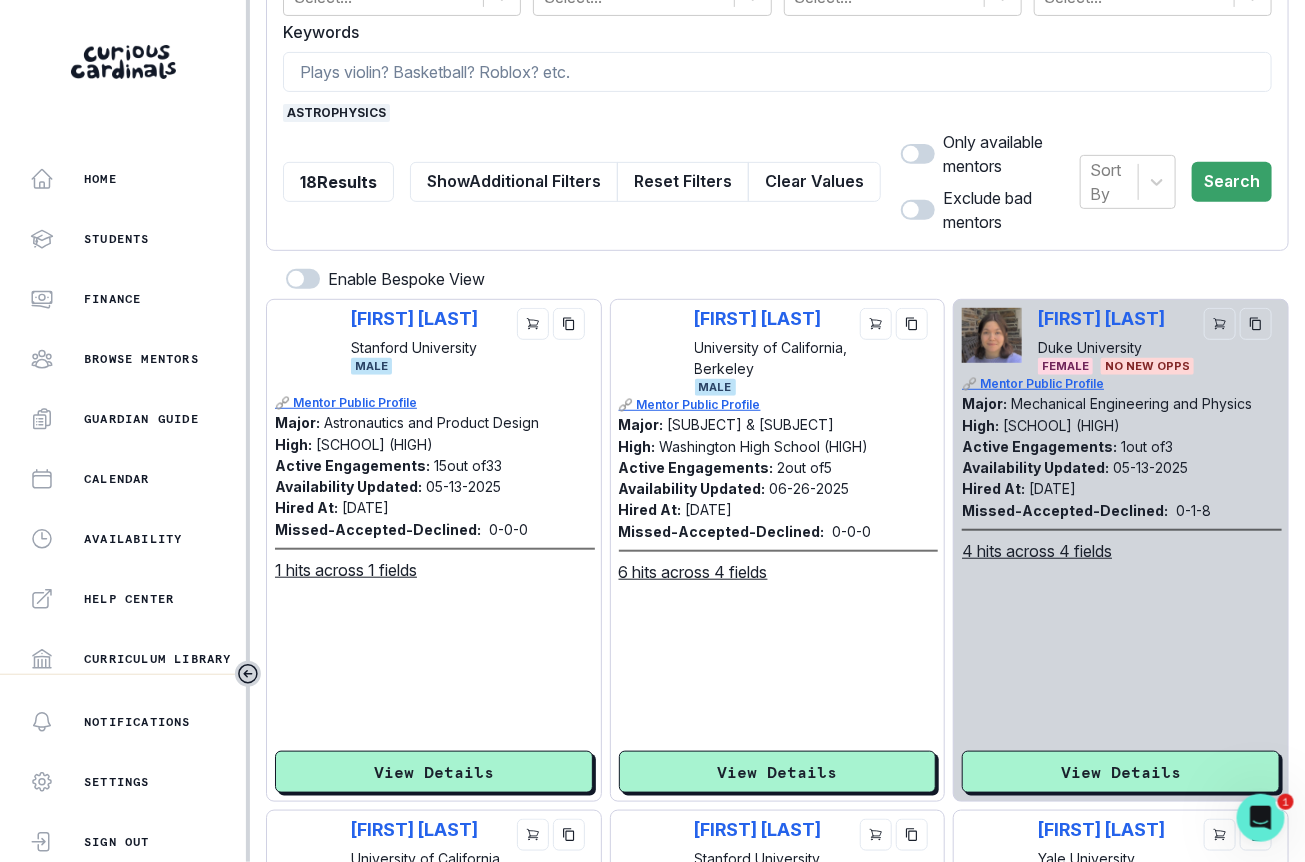 scroll, scrollTop: 190, scrollLeft: 0, axis: vertical 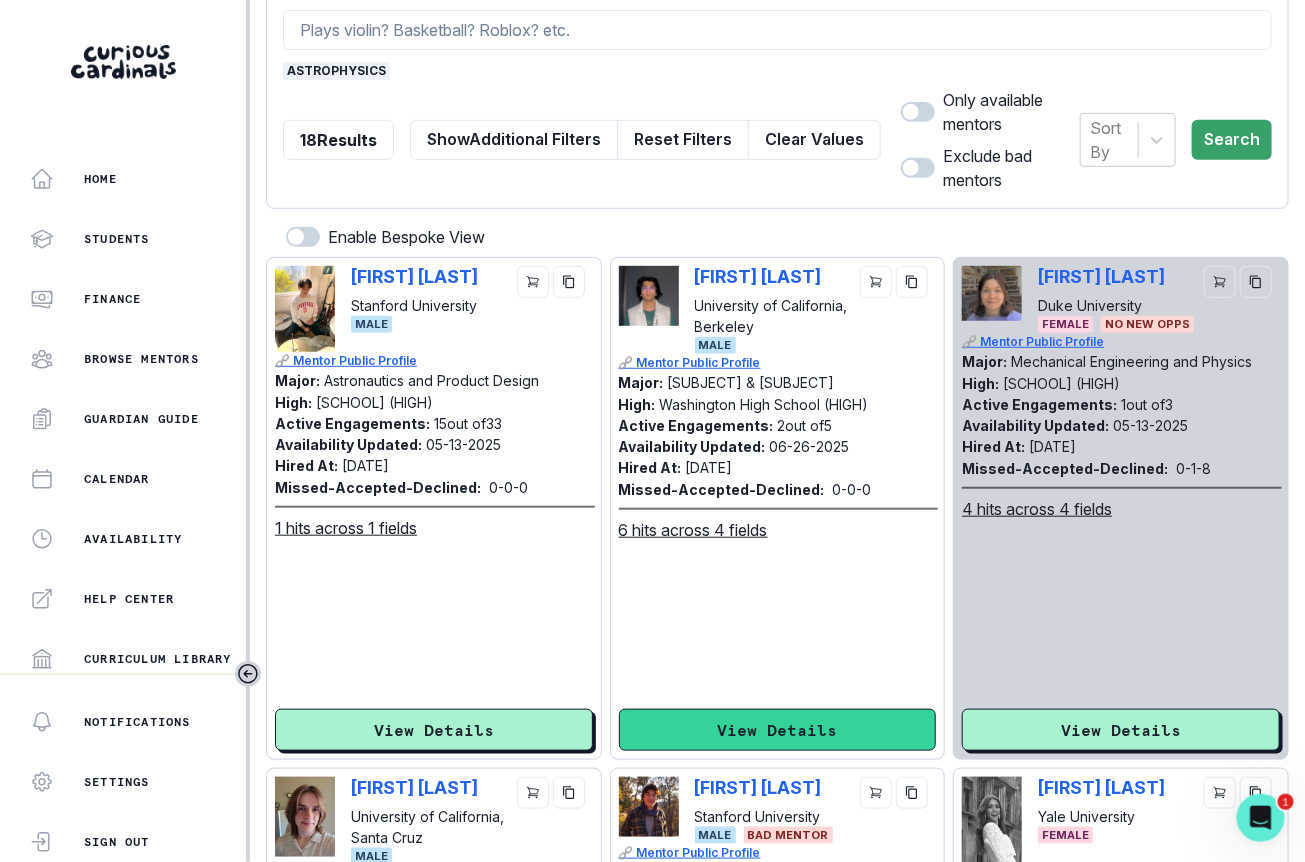 click on "View Details" at bounding box center [778, 730] 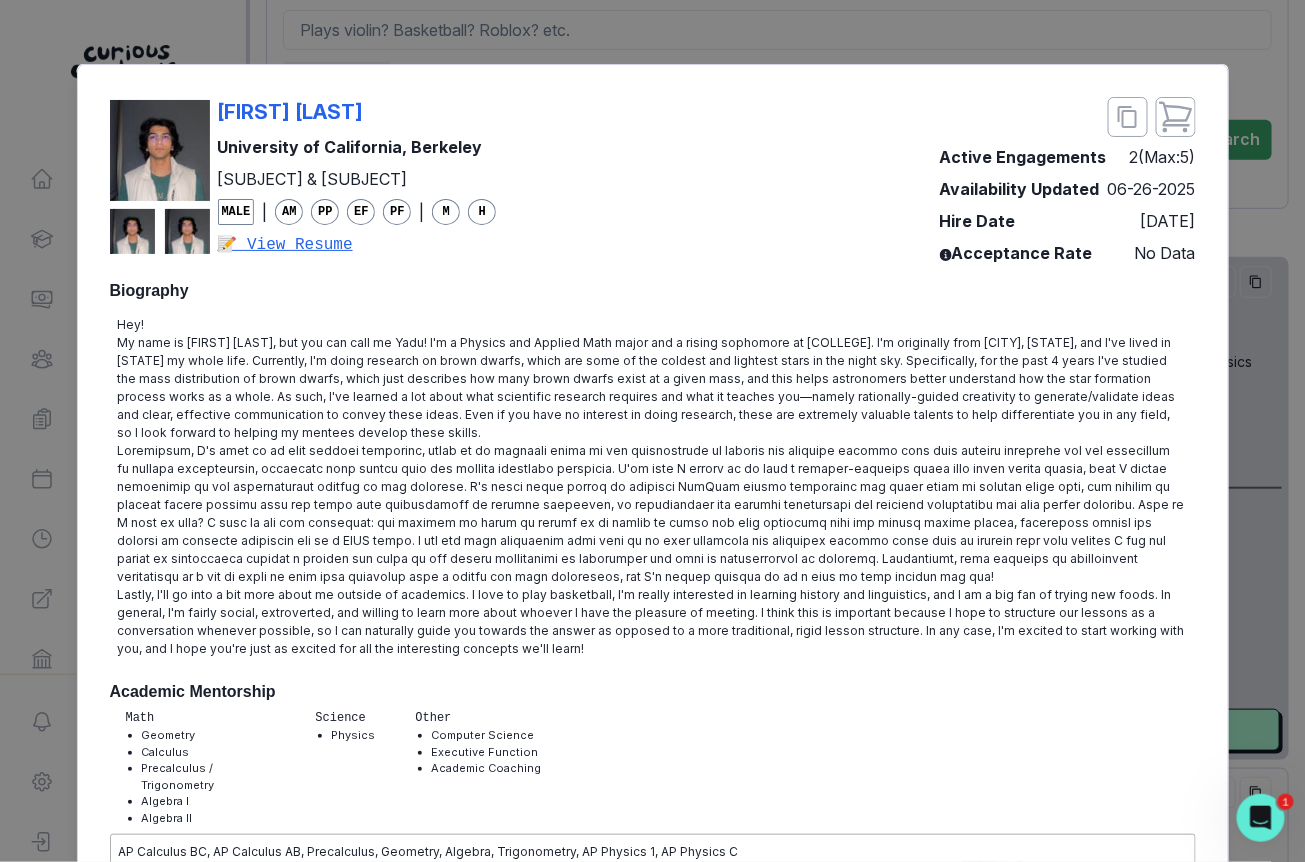 click on "[FIRST] [LAST] [UNIVERSITY] [SUBJECT] [SUBJECT] Male | AM PP EF PF | M H 📝 View Resume Active Engagements 2  (Max:  5 ) Availability Updated [DATE] Hire Date [DATE]  Acceptance Rate No Data" at bounding box center [653, 181] 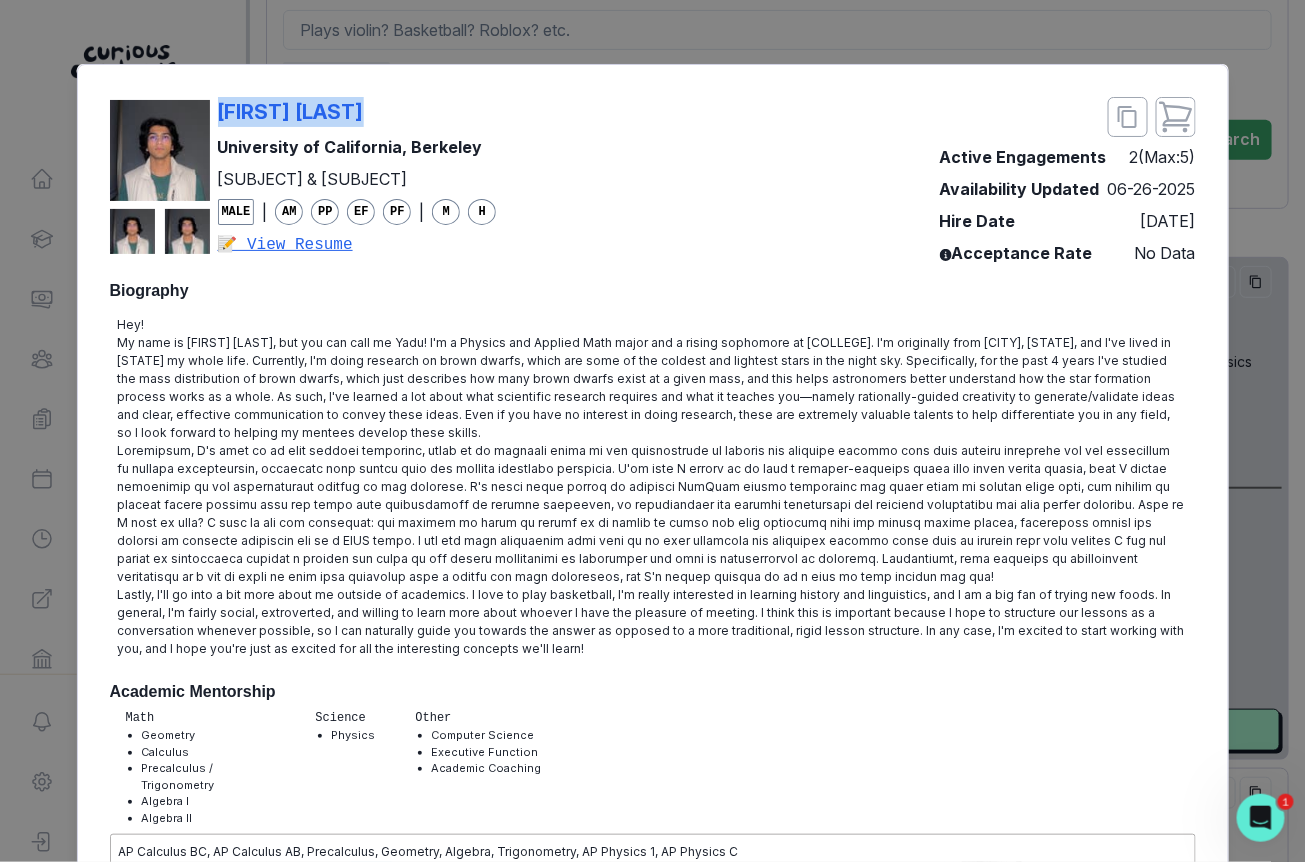 click on "[FIRST] [LAST] [UNIVERSITY] [SUBJECT] [SUBJECT] Male | AM PP EF PF | M H 📝 View Resume Active Engagements 2  (Max:  5 ) Availability Updated [DATE] Hire Date [DATE]  Acceptance Rate No Data" at bounding box center (653, 181) 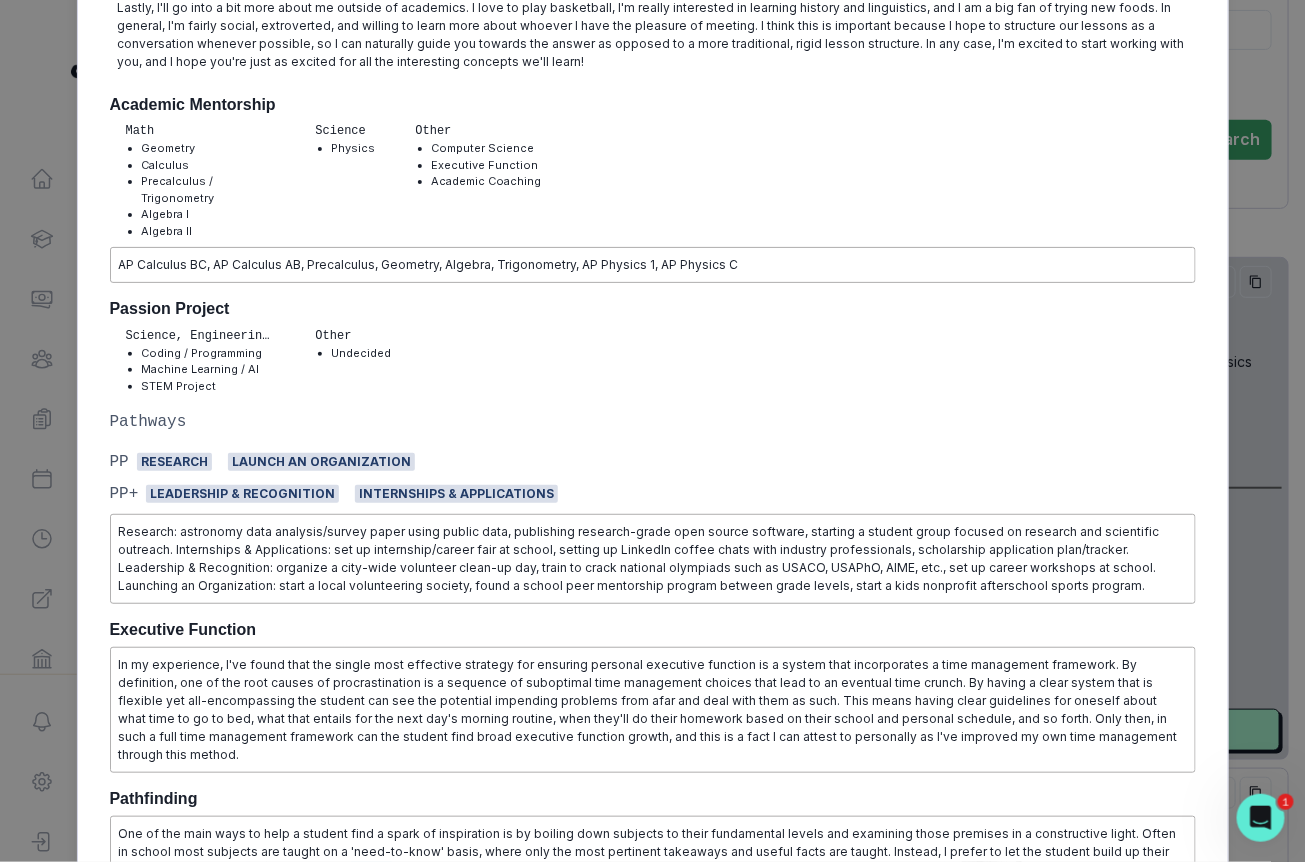 scroll, scrollTop: 0, scrollLeft: 0, axis: both 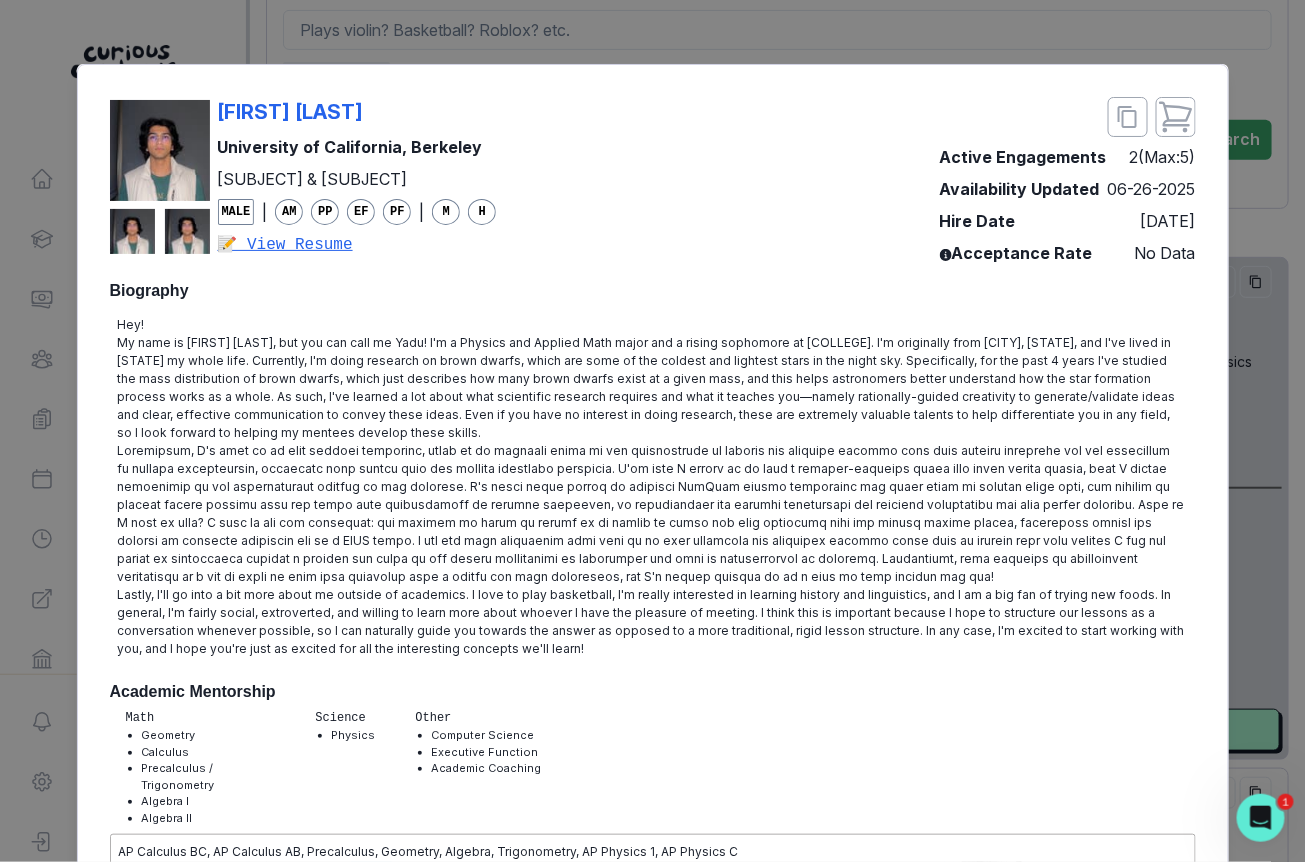 click on "[FIRST] [LAST] [UNIVERSITY] Physics & Applied Math Male | AM PP EF PF | M H 📝 View Resume Active Engagements 2  (Max:  5 ) Availability Updated [MM]-[DD]-[YYYY] Hire Date [MM]-[DD]-[YY]  Acceptance Rate No Data Biography Hey! Lastly, I'll go into a bit more about me outside of academics. I love to play basketball, I'm really interested in learning history and linguistics, and I am a big fan of trying new foods. In general, I'm fairly social, extroverted, and willing to learn more about whoever I have the pleasure of meeting. I think this is important because I hope to structure our lessons as a conversation whenever possible, so I can naturally guide you towards the answer as opposed to a more traditional, rigid lesson structure. In any case, I'm excited to start working with you, and I hope you're just as excited for all the interesting concepts we'll learn! Academic Mentorship Math Geometry Calculus Precalculus / Trigonometry Algebra I Algebra II Science Physics Other Computer Science Other" at bounding box center (652, 431) 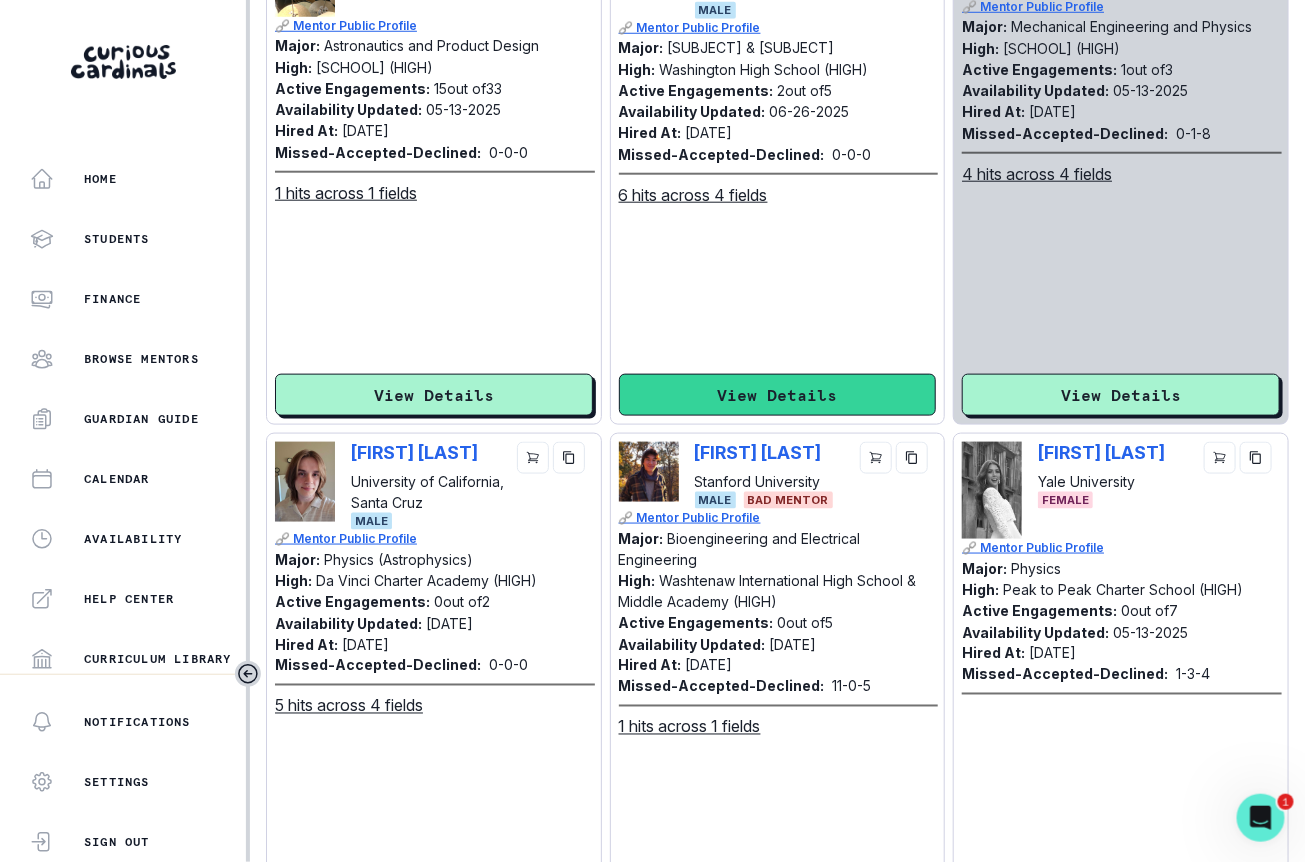 scroll, scrollTop: 531, scrollLeft: 0, axis: vertical 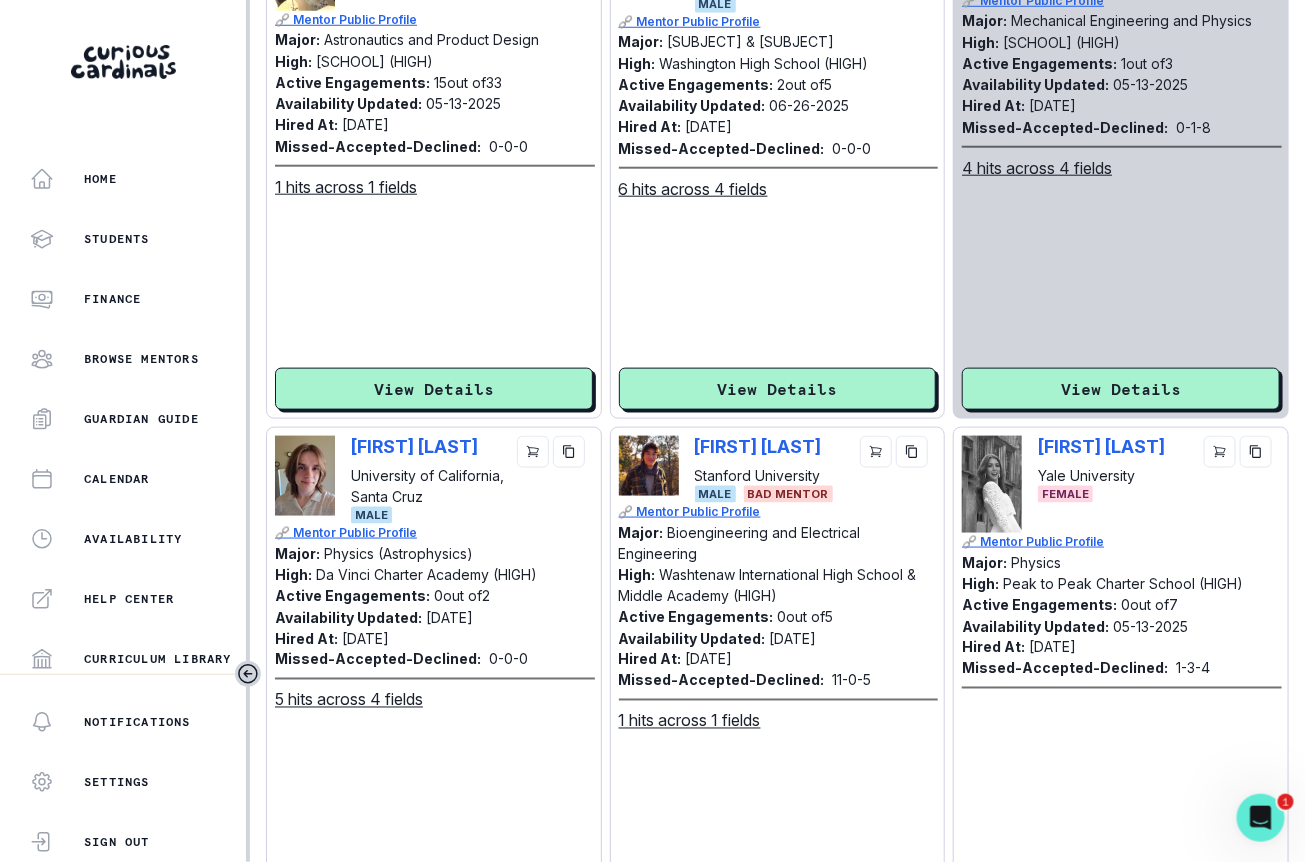 click on "[FIRST] [LAST] [UNIVERSITY] Male" at bounding box center (434, 480) 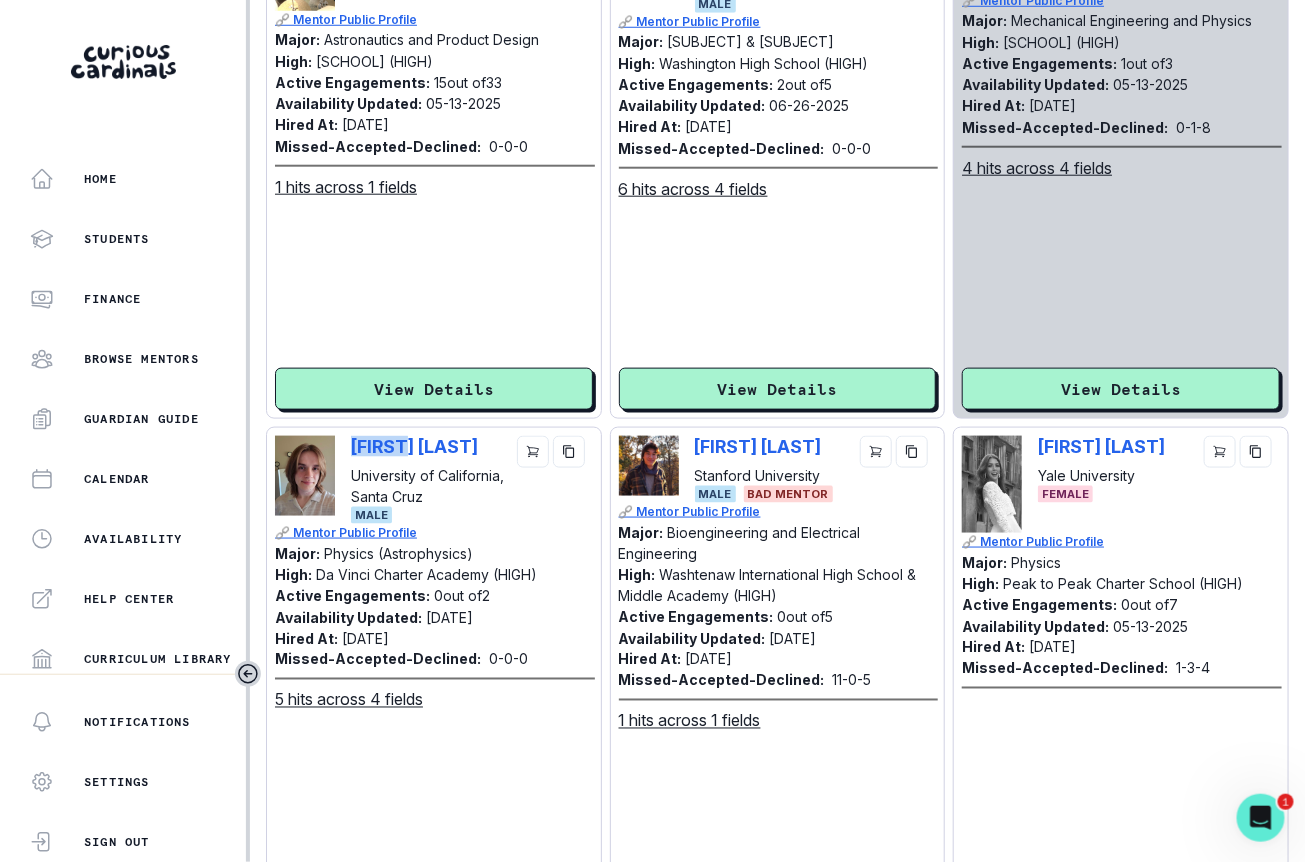 click on "[FIRST] [LAST] [UNIVERSITY] Male" at bounding box center (434, 480) 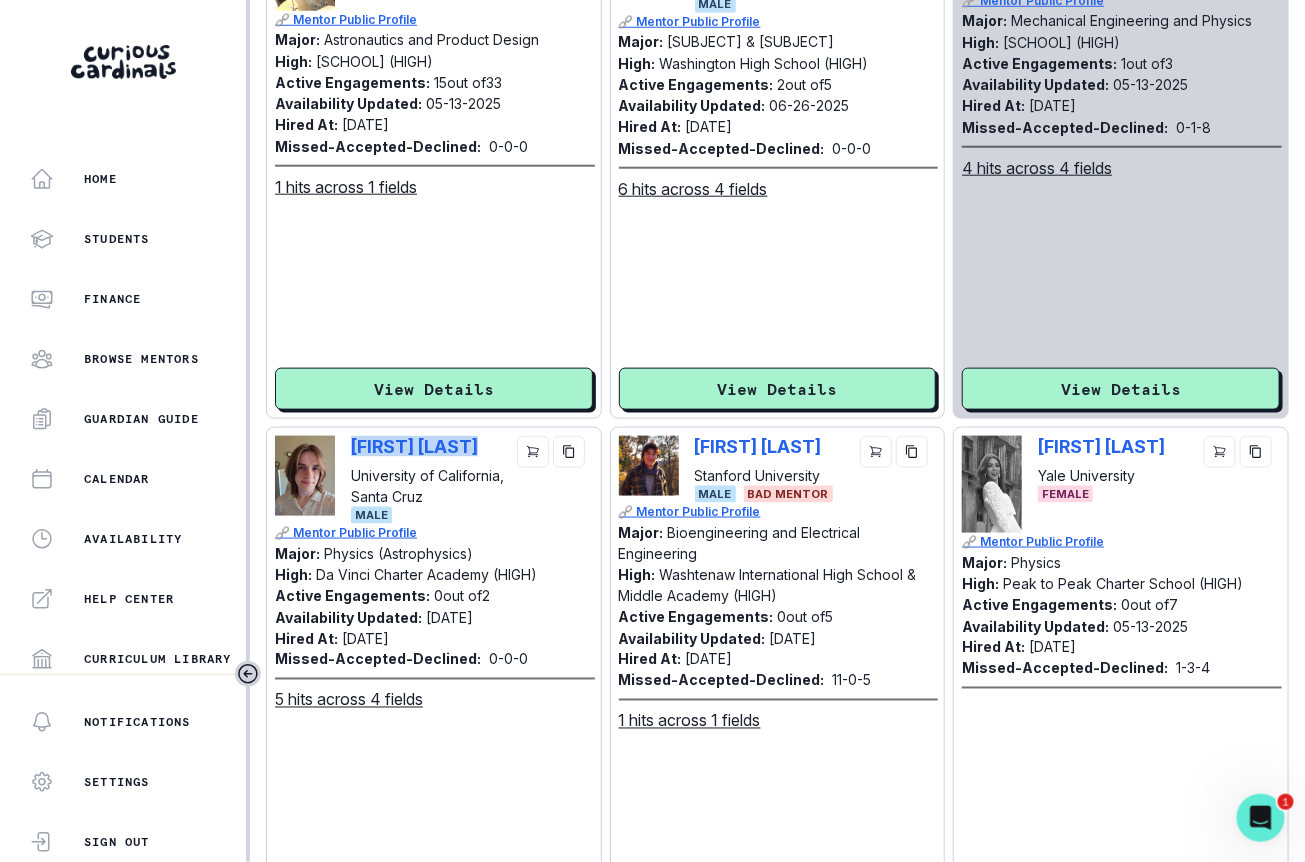 click on "[FIRST] [LAST] [UNIVERSITY] Male" at bounding box center (434, 480) 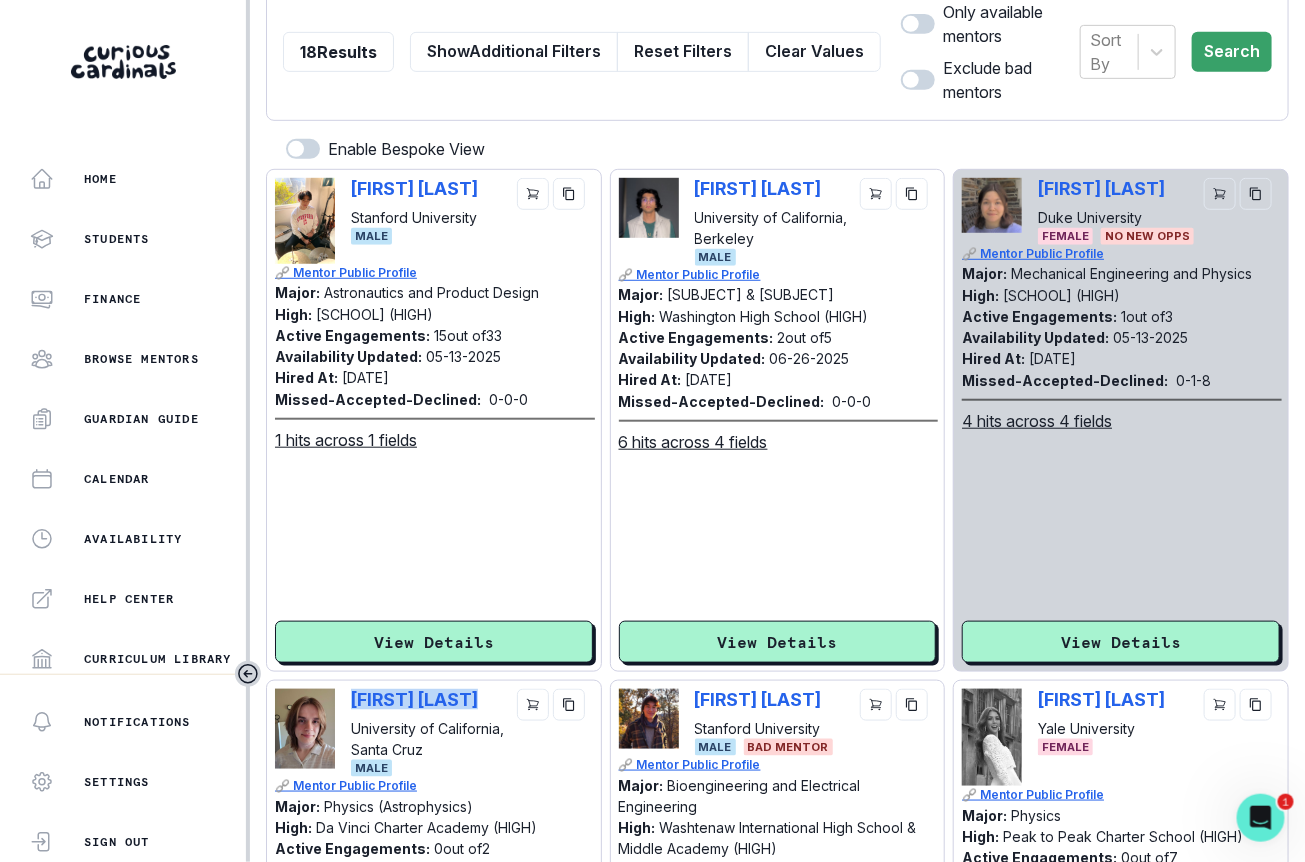 scroll, scrollTop: 0, scrollLeft: 0, axis: both 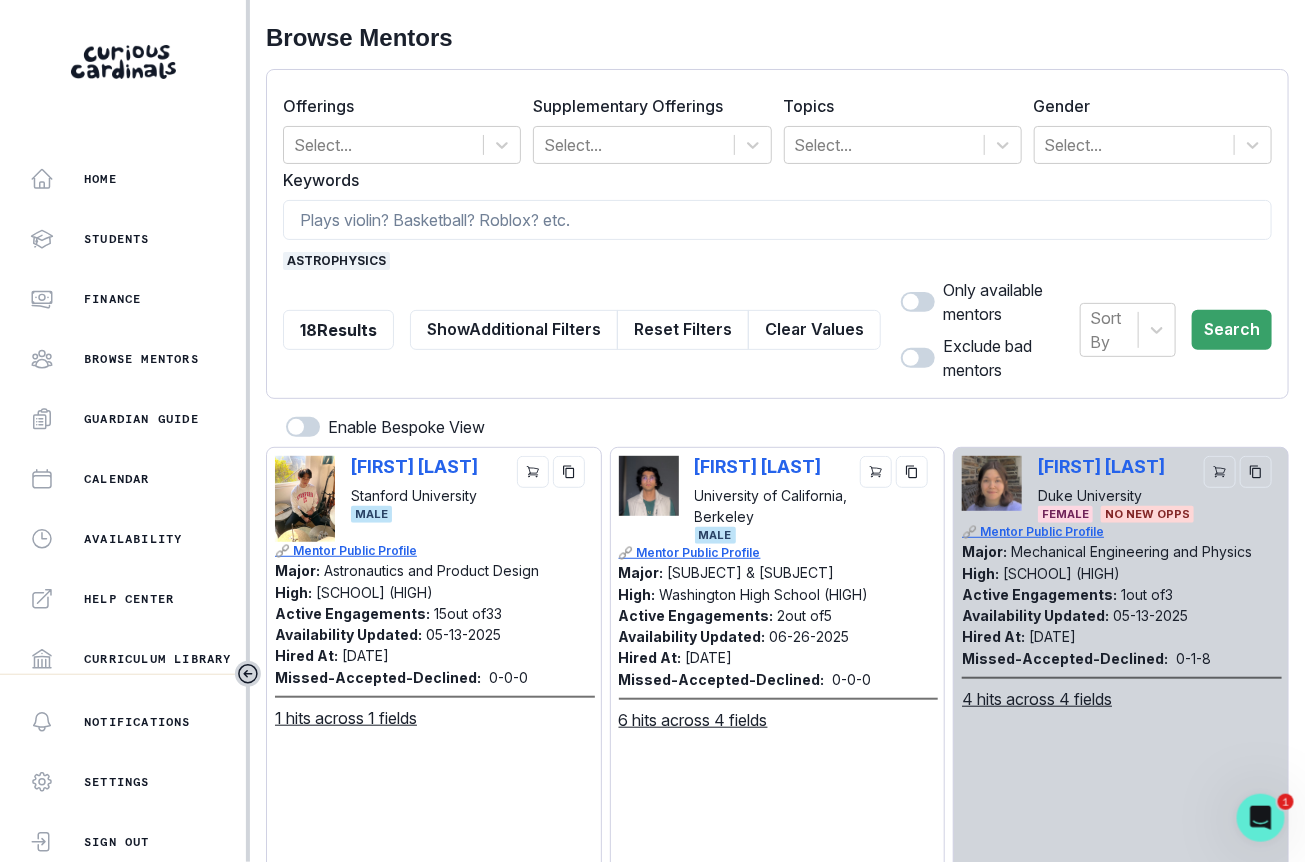 click on "astrophysics" at bounding box center [336, 261] 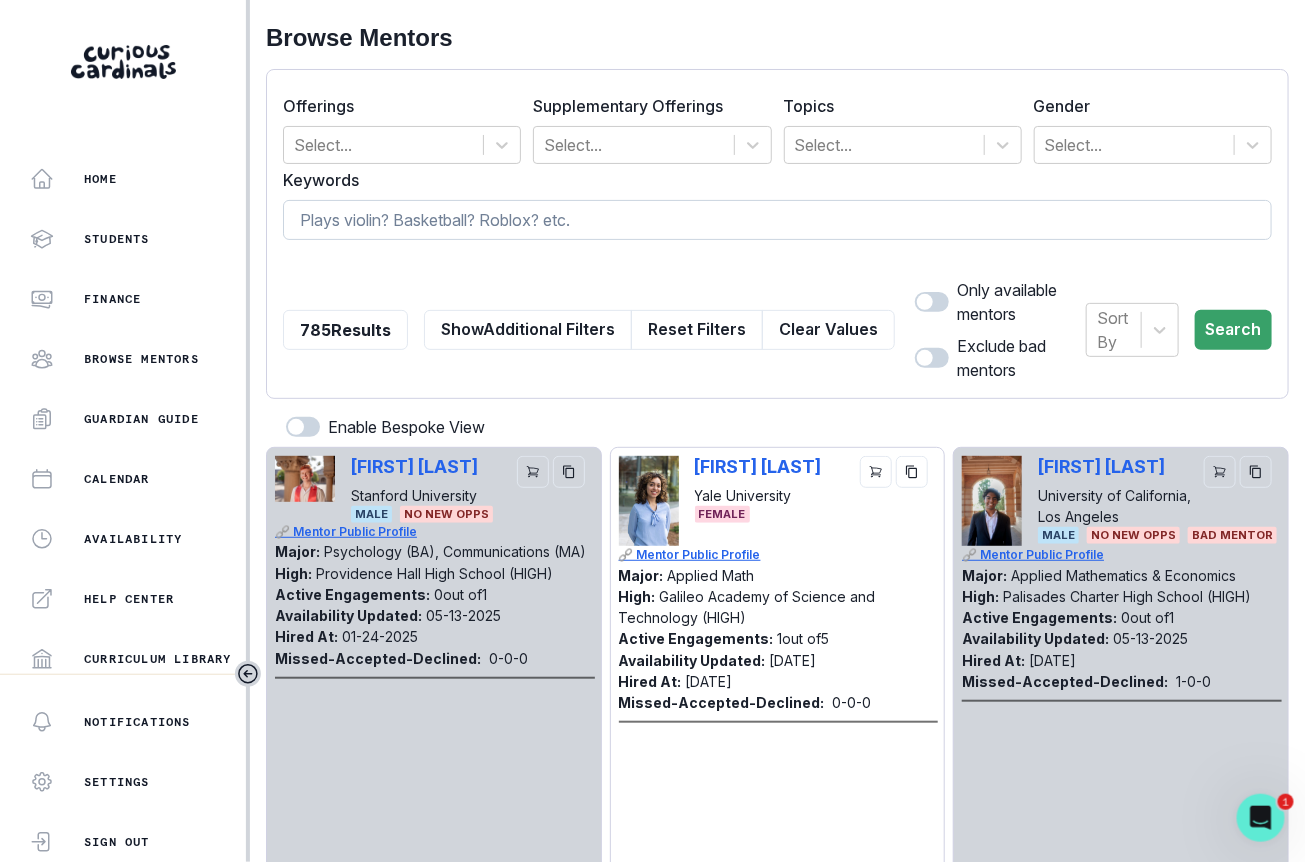 click at bounding box center (777, 220) 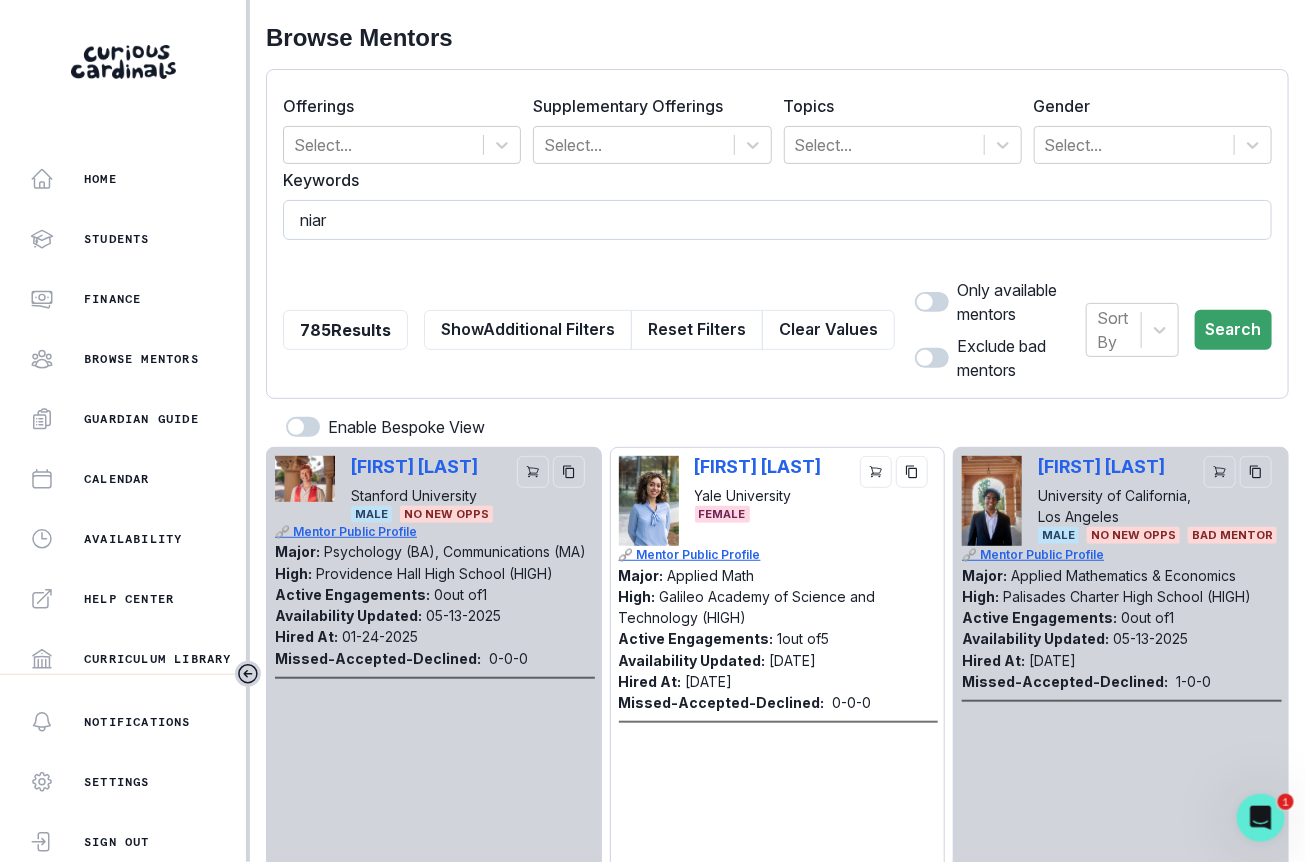 type on "[FIRST]" 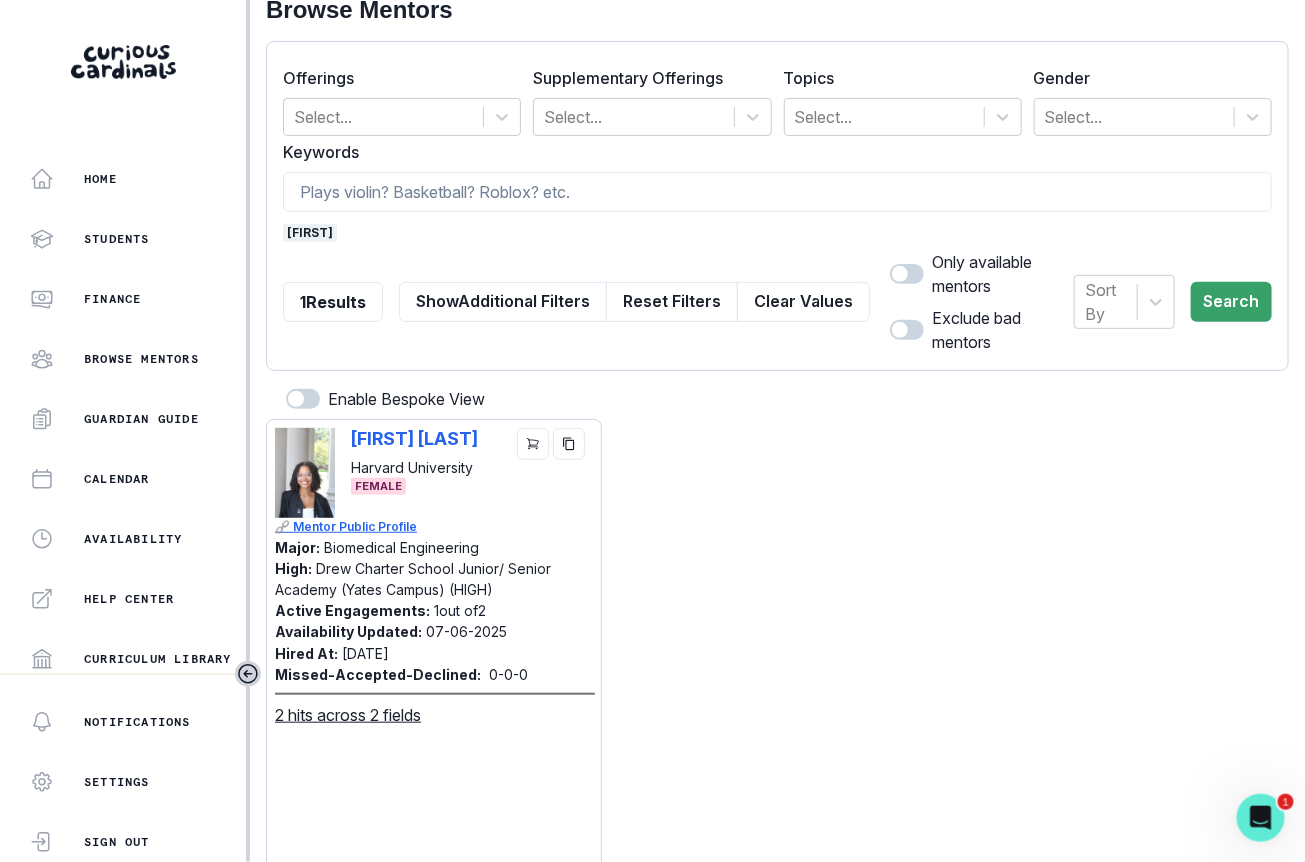 scroll, scrollTop: 31, scrollLeft: 0, axis: vertical 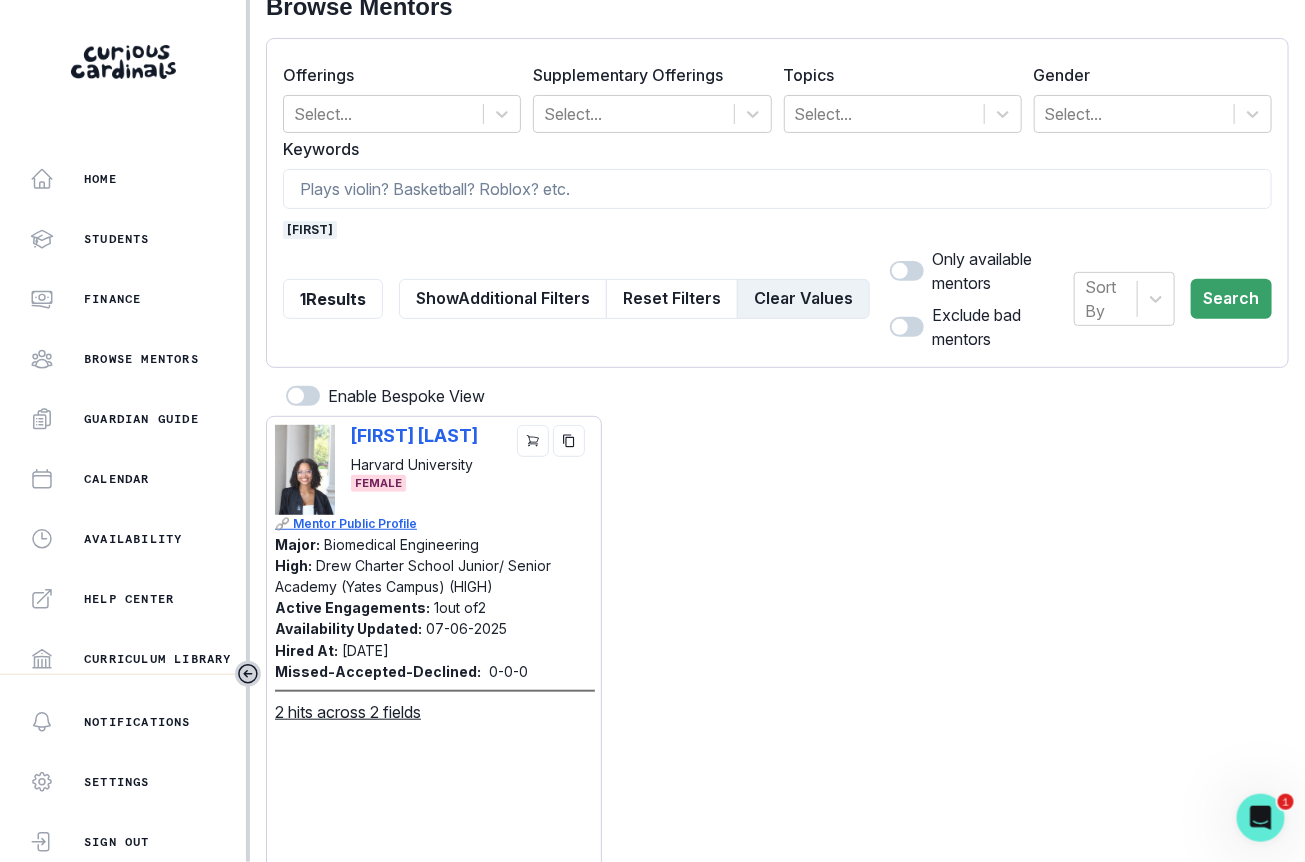 click on "Clear Values" at bounding box center [803, 299] 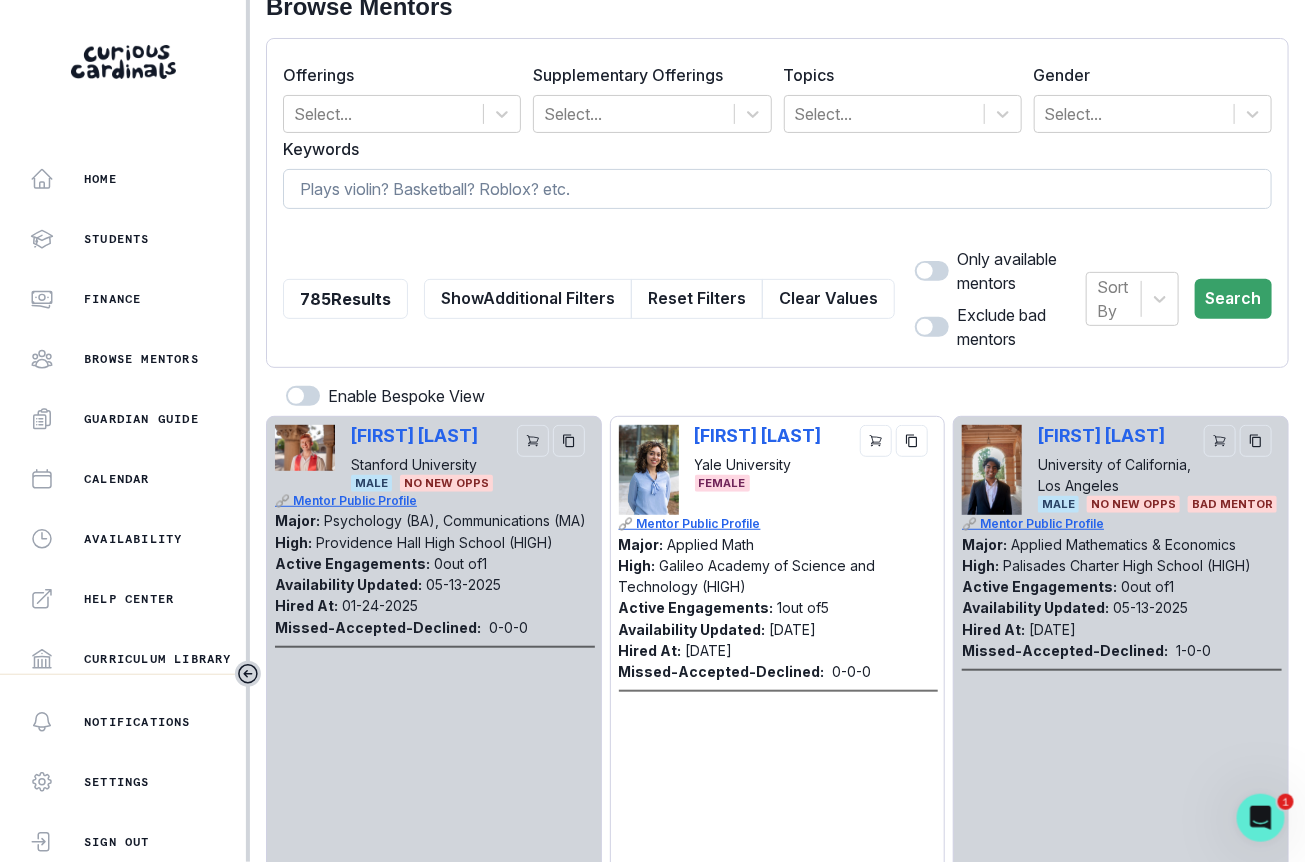click at bounding box center [777, 189] 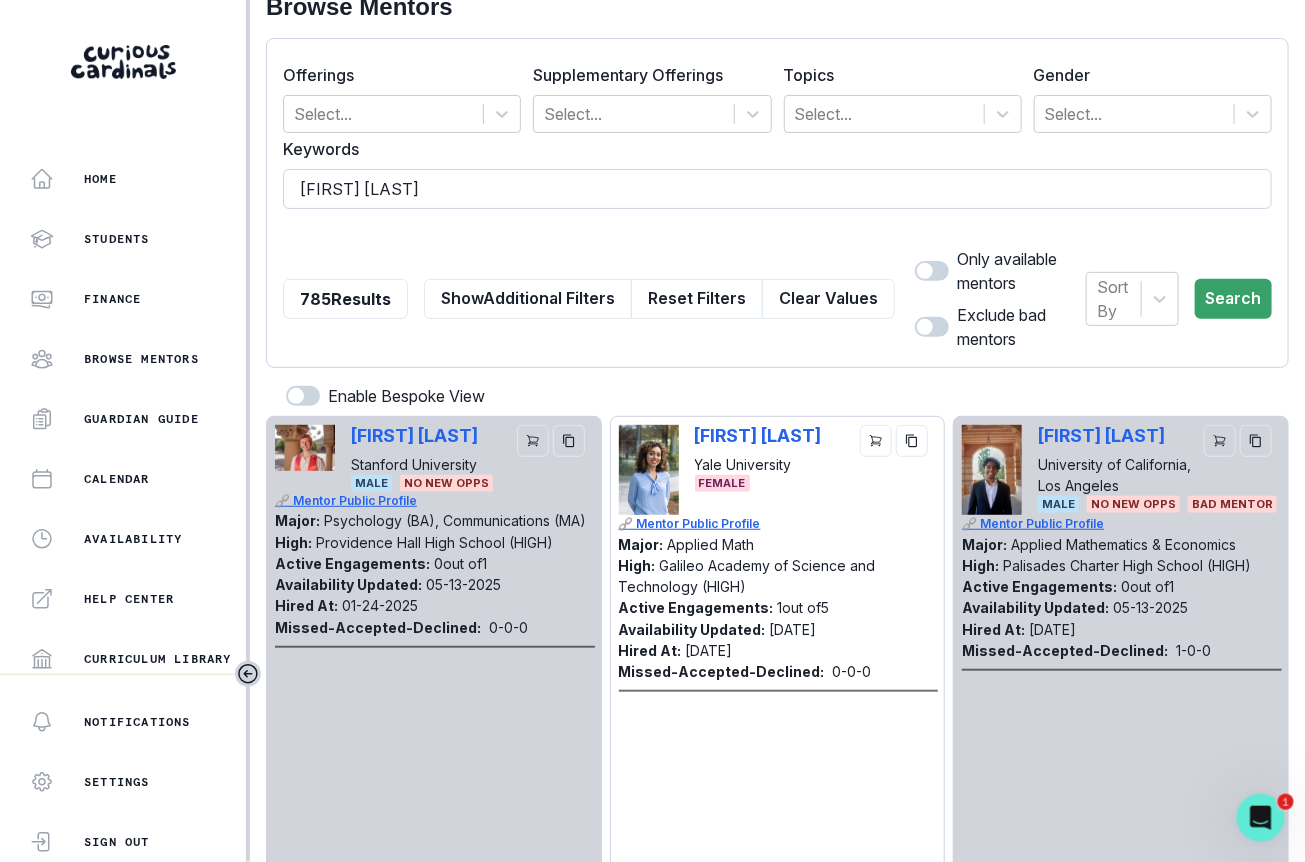 type 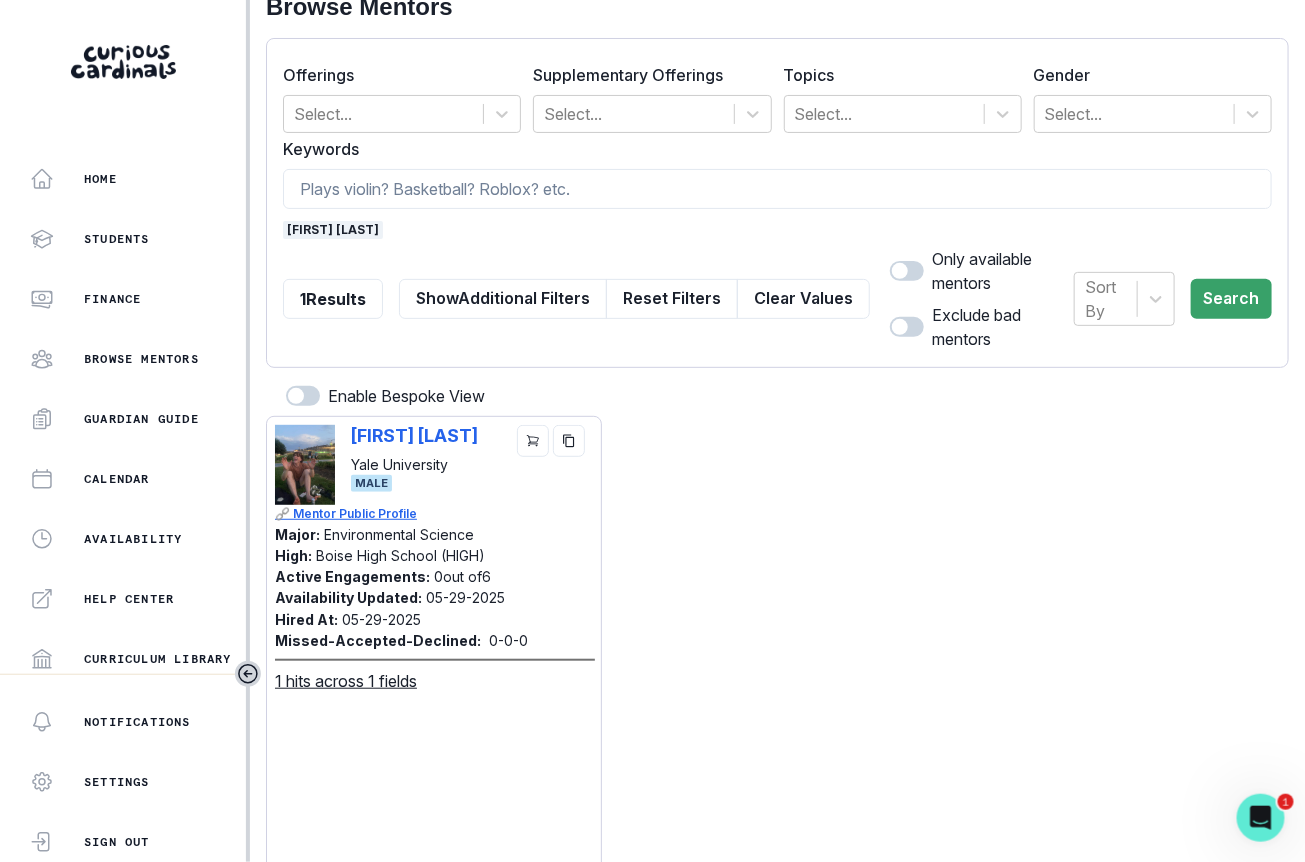 scroll, scrollTop: 159, scrollLeft: 0, axis: vertical 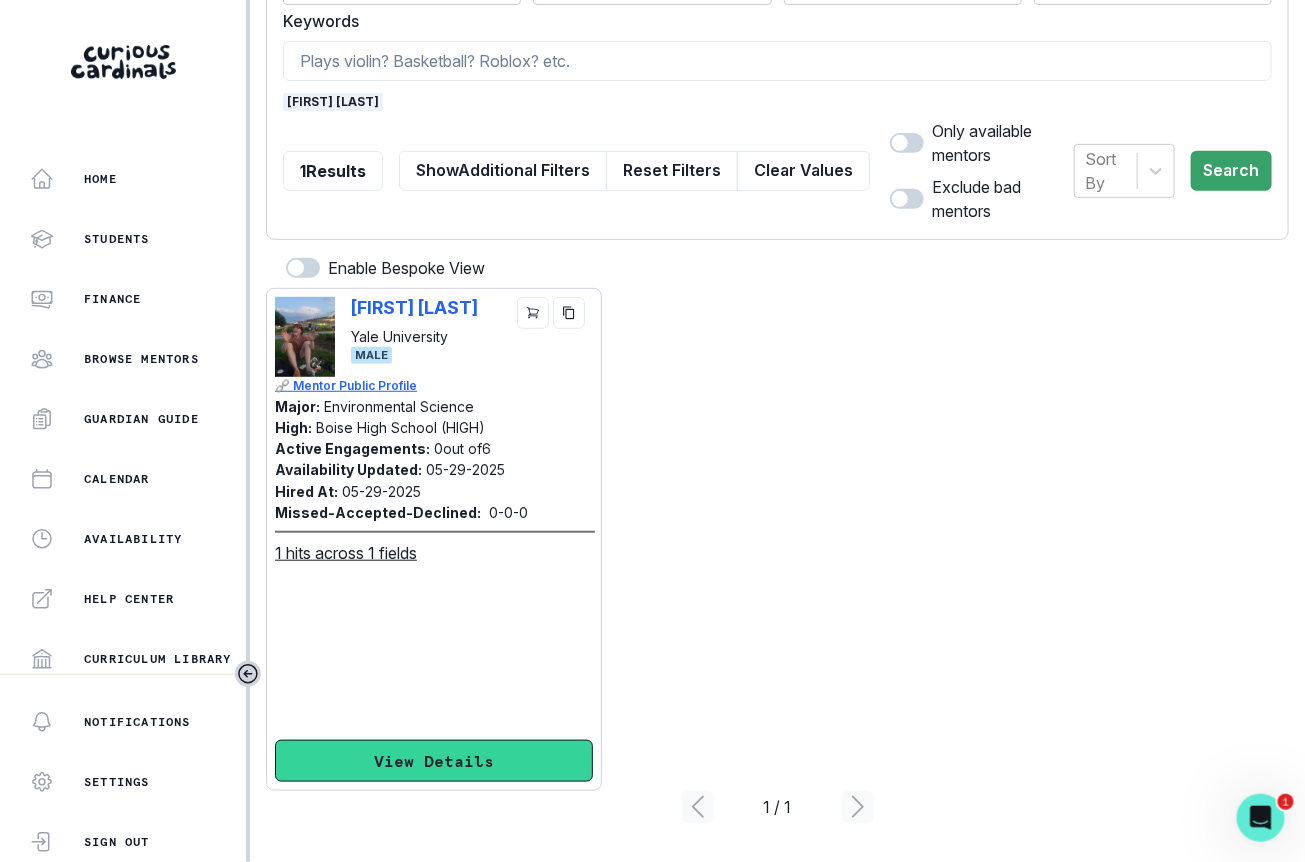 click on "View Details" at bounding box center [434, 761] 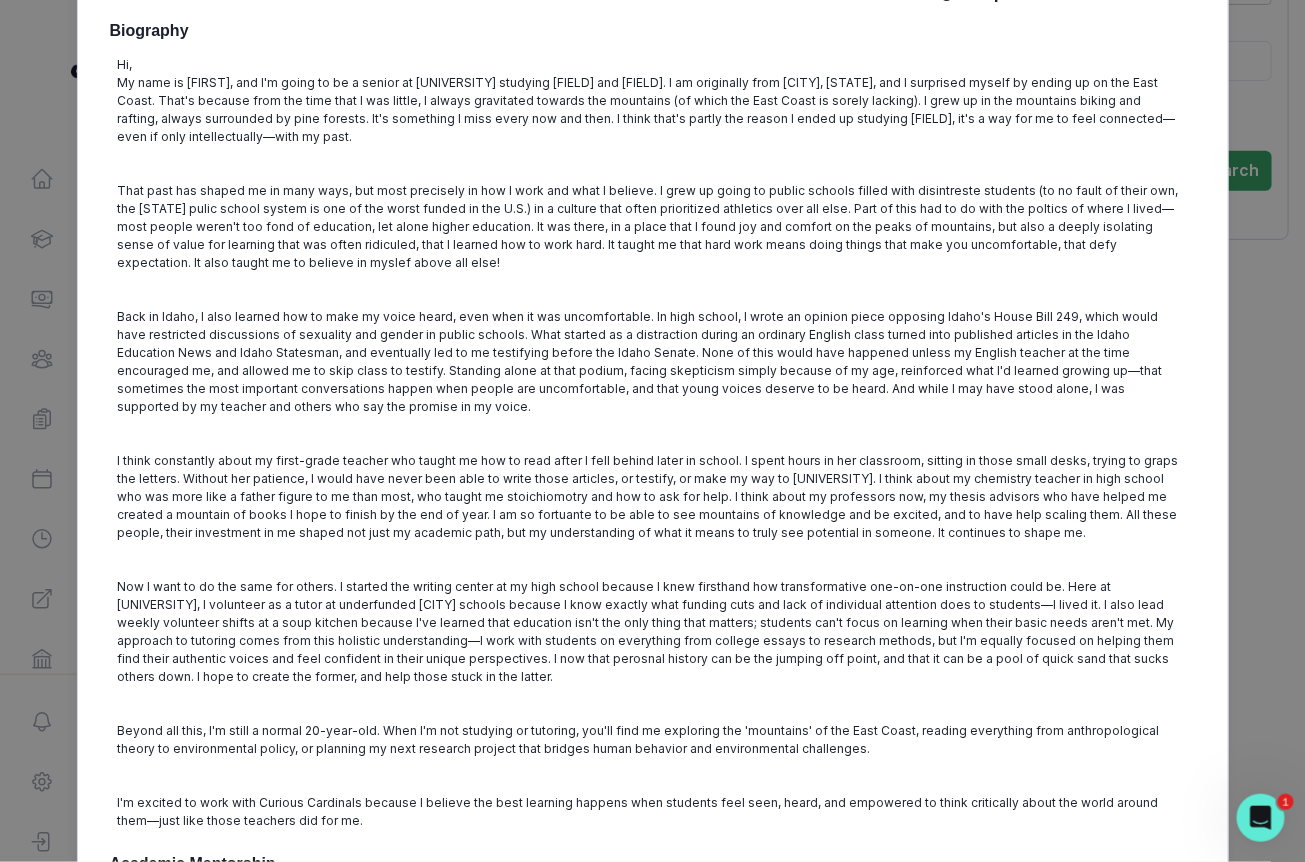 scroll, scrollTop: 0, scrollLeft: 0, axis: both 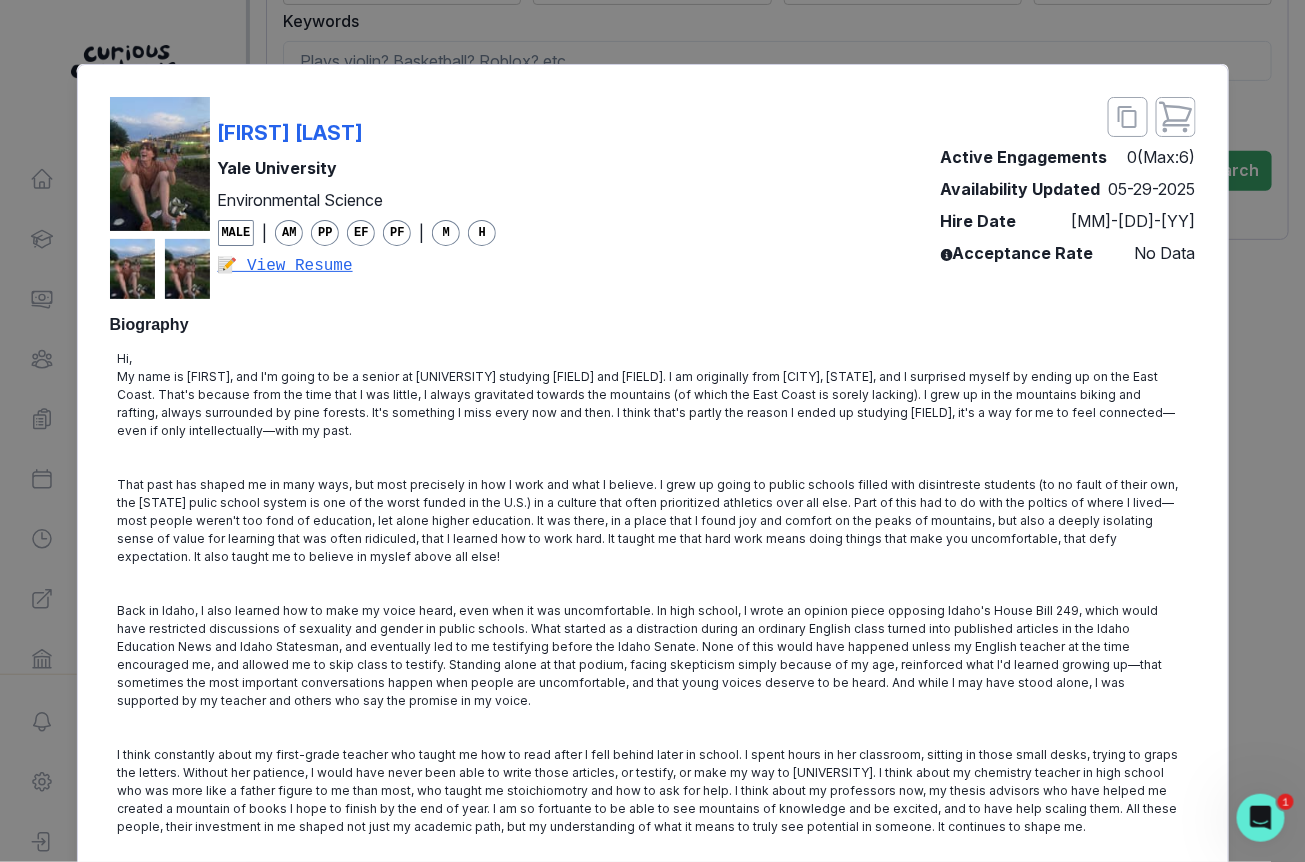click on "[FIRST] [LAST] [UNIVERSITY] [SUBJECT] Male | AM PP EF PF | M H 📝 View Resume Active Engagements 0  (Max:  6 ) Availability Updated [DATE] Hire Date [DATE]  Acceptance Rate No Data Biography Hi, My name is [FIRST], and I'm going to be a senior at Yale studying Anthropology and Environmental Science. I am originally from Boise, [STATE], and I surprised myself by ending up on the East Coast. That's because from the time that I was little, I always gravitated towards the mountains (of which the East Coast is sorely lacking). I grew up in the mountains biking and rafting, always surrounded by pine forests. It's something I miss every now and then. I think that's partly the reason I ended up studying Environmental Science, it's a way for me to feel connected—even if only intellectually—with my past. Academic Mentorship Math Pre-Algebra Geometry Calculus Statistics K-5 Grade Precalculus / Trigonometry Algebra I Algebra II Languages Spanish Writing Writing Science Biology Chemistry Physics PP" at bounding box center (652, 431) 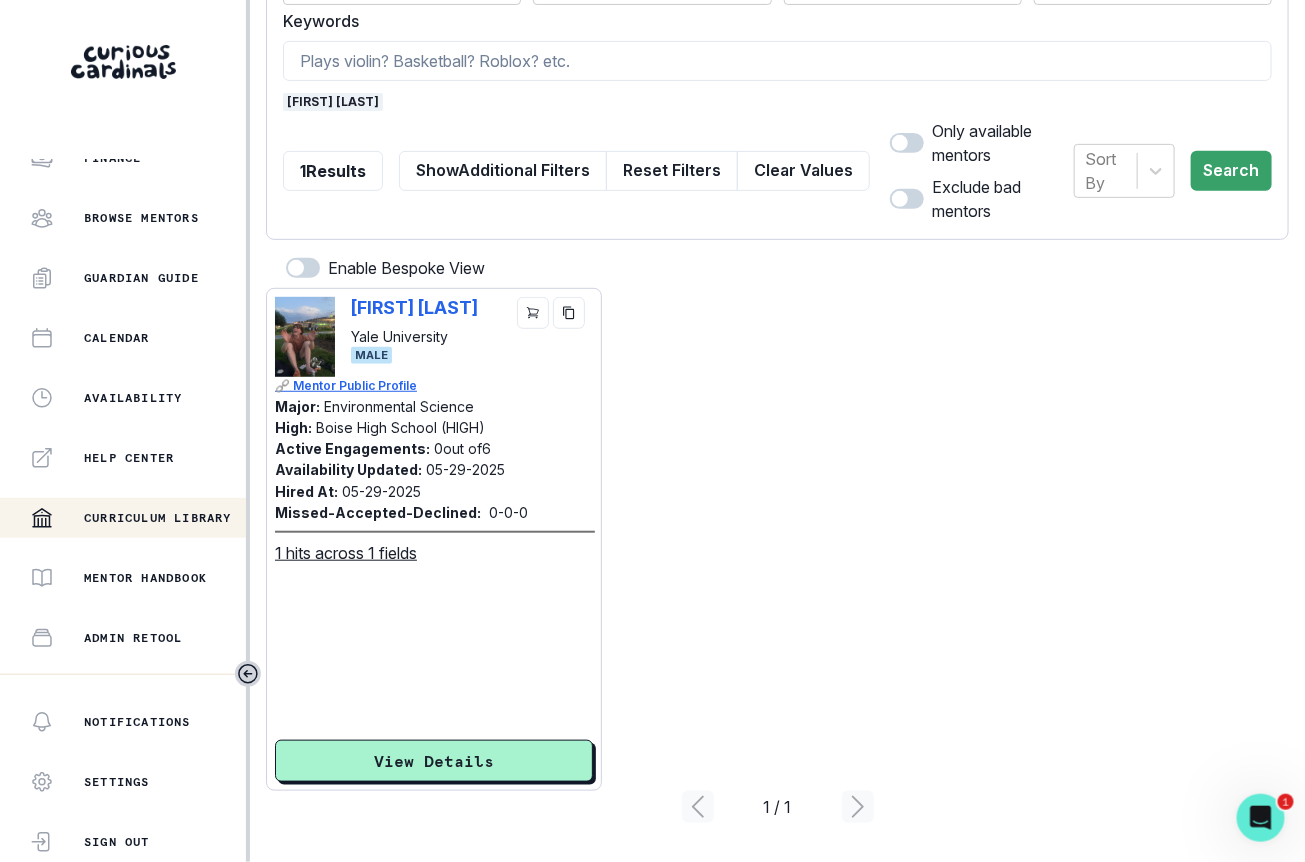 scroll, scrollTop: 364, scrollLeft: 0, axis: vertical 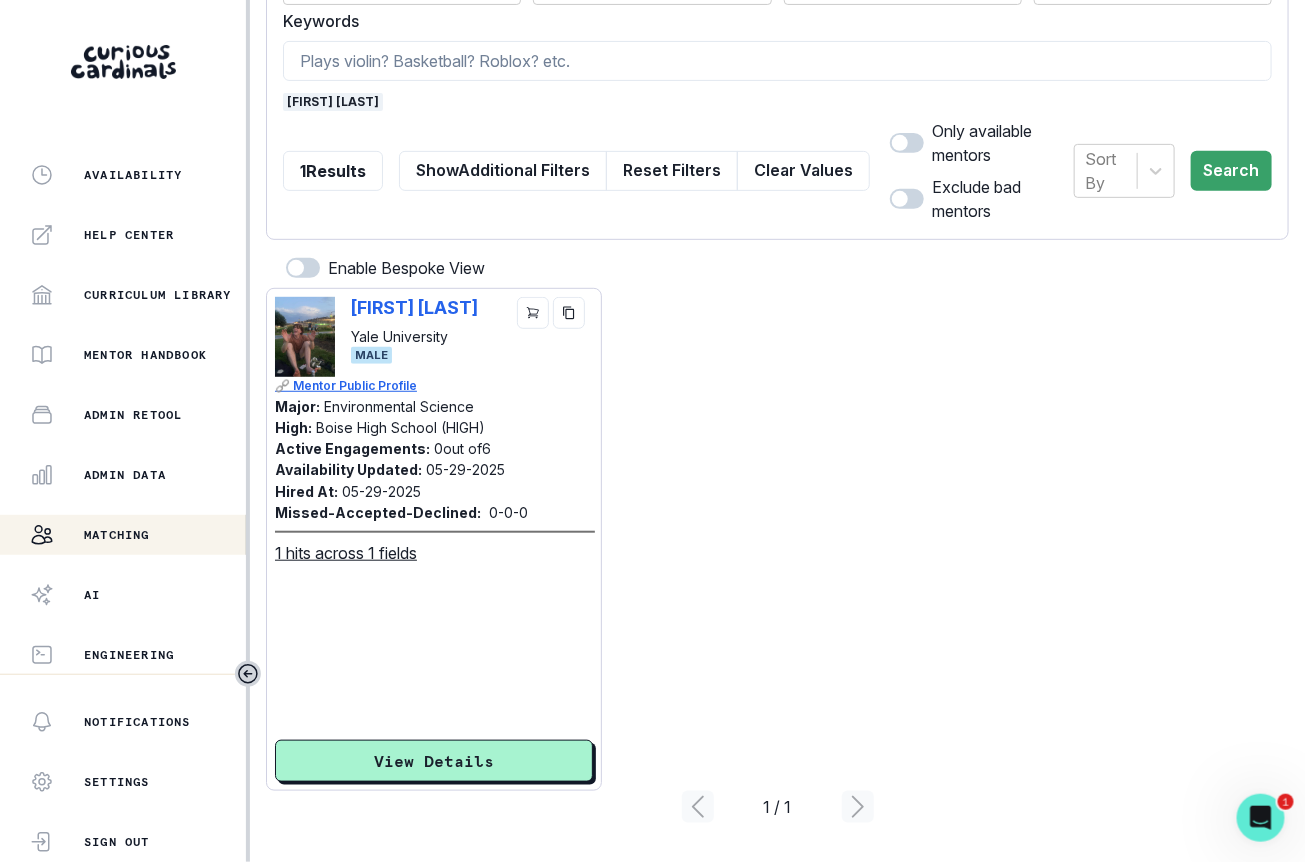 click on "Home Students Finance Browse Mentors Guardian Guide Calendar Availability Help Center Curriculum Library Mentor Handbook Admin Retool Admin Data Matching AI Engineering" at bounding box center (123, 416) 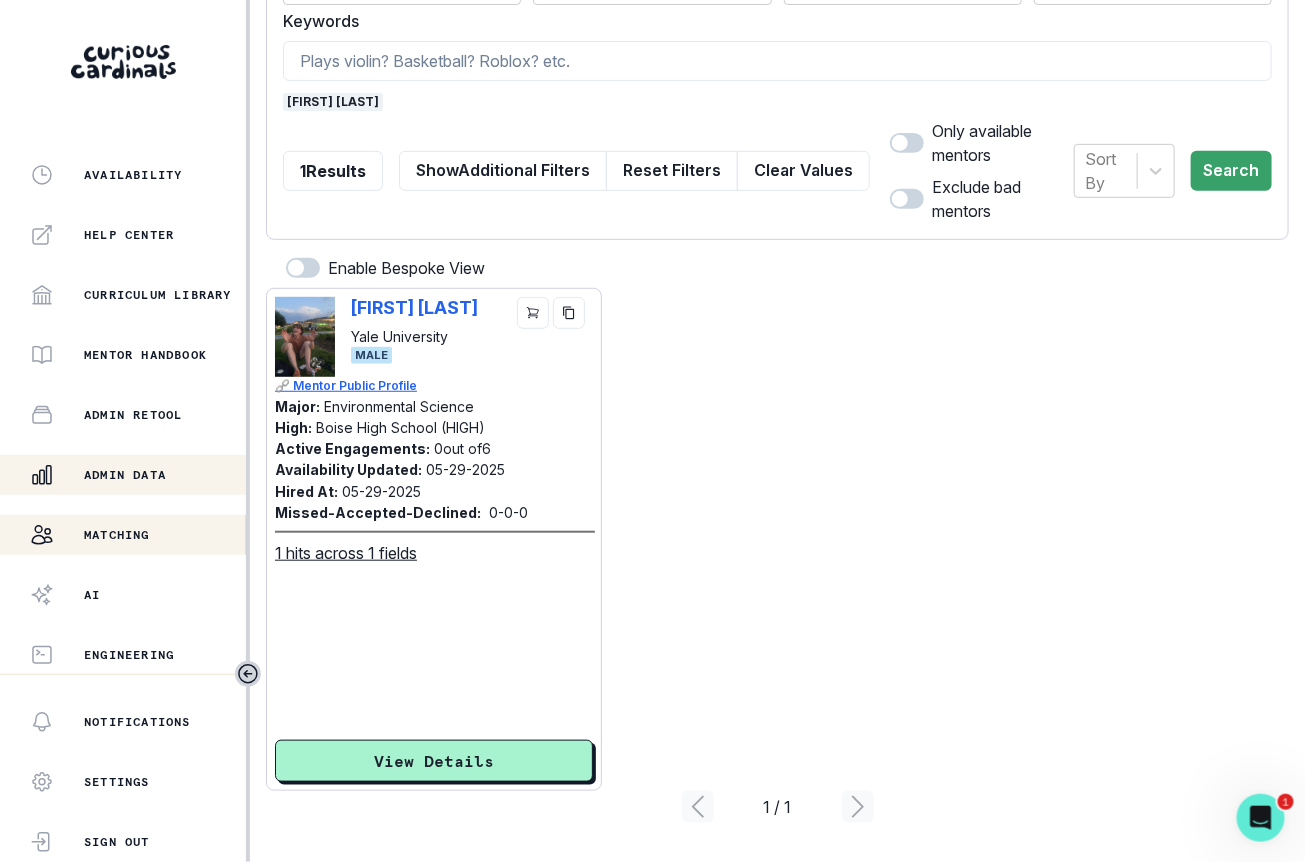 click on "Admin Data" at bounding box center [125, 475] 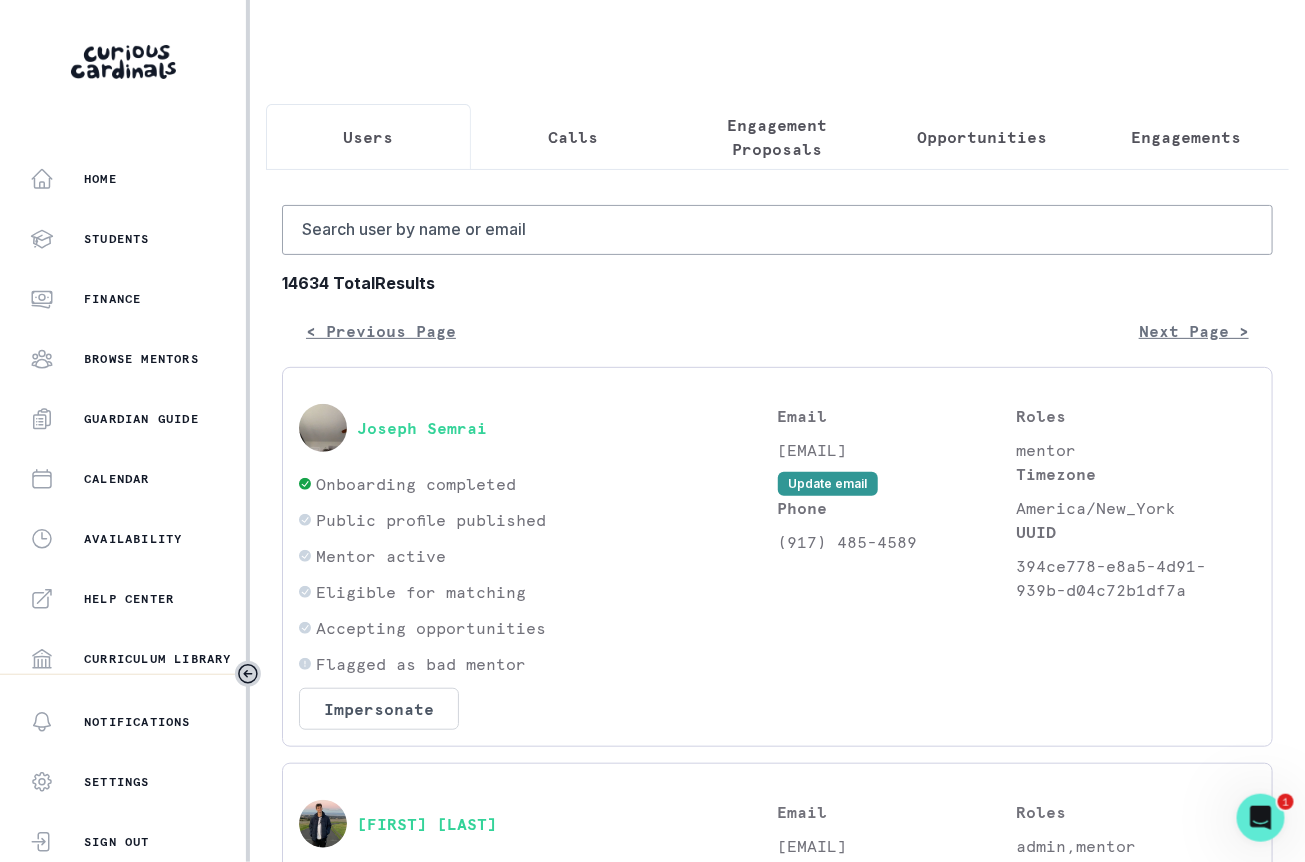 click on "Engagement Proposals" at bounding box center [777, 137] 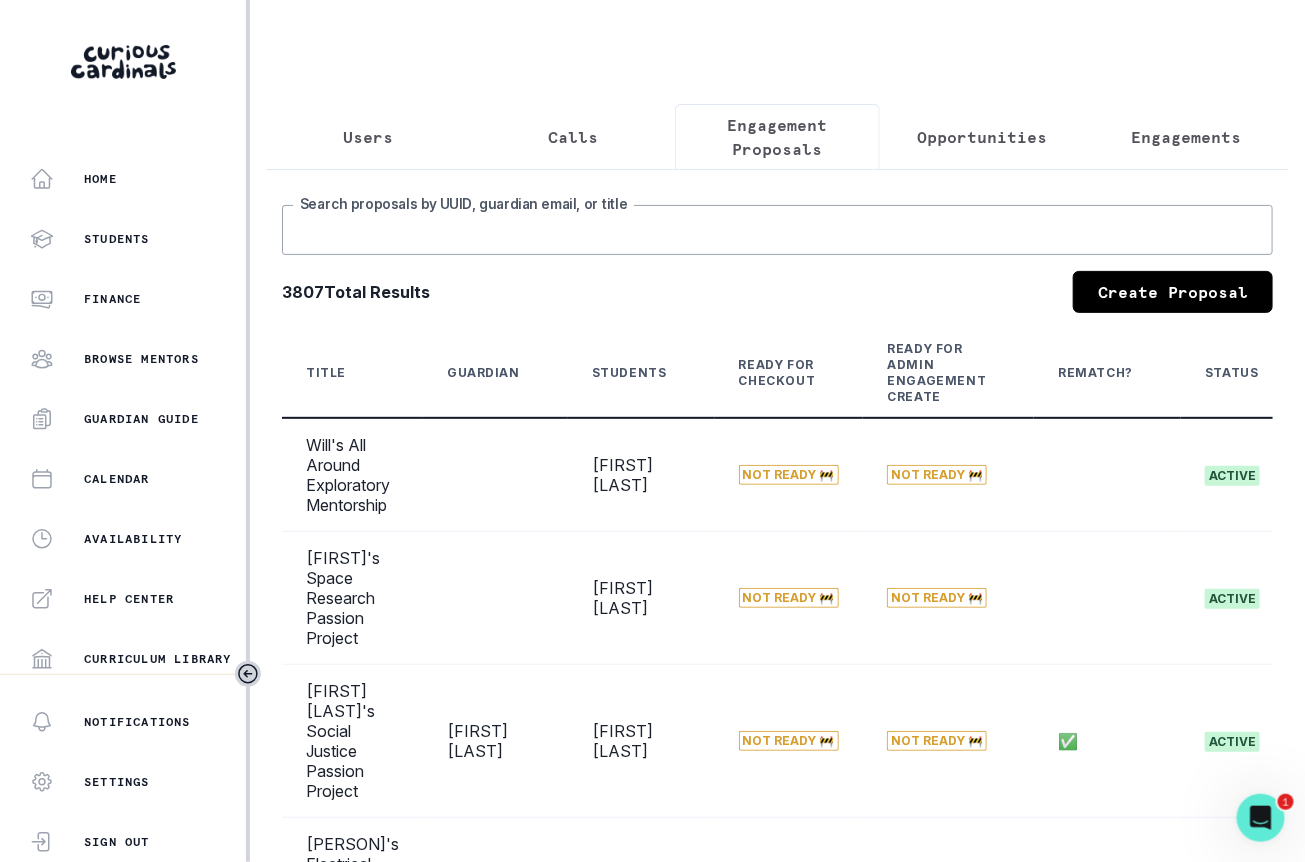 click on "Search proposals by UUID, guardian email, or title" at bounding box center [777, 230] 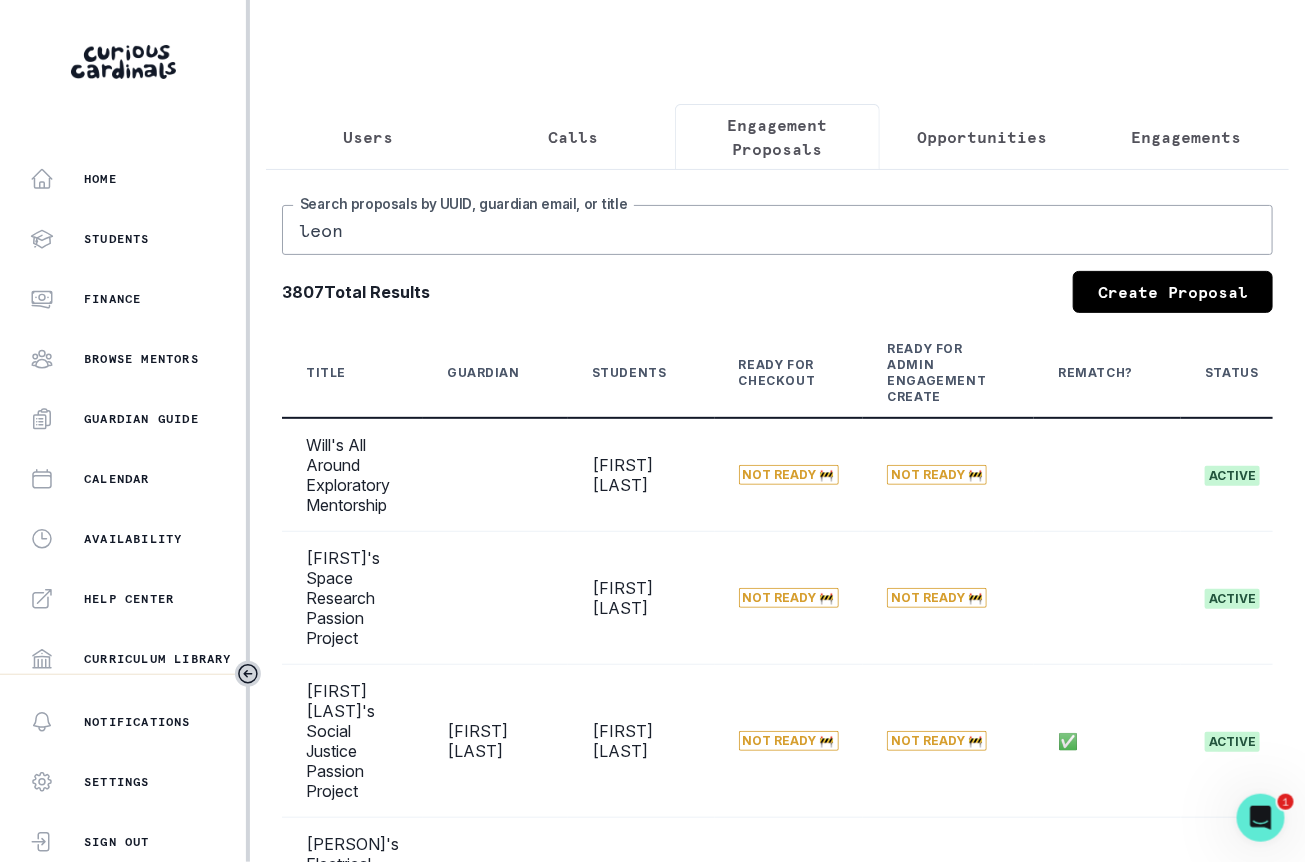 type on "leon" 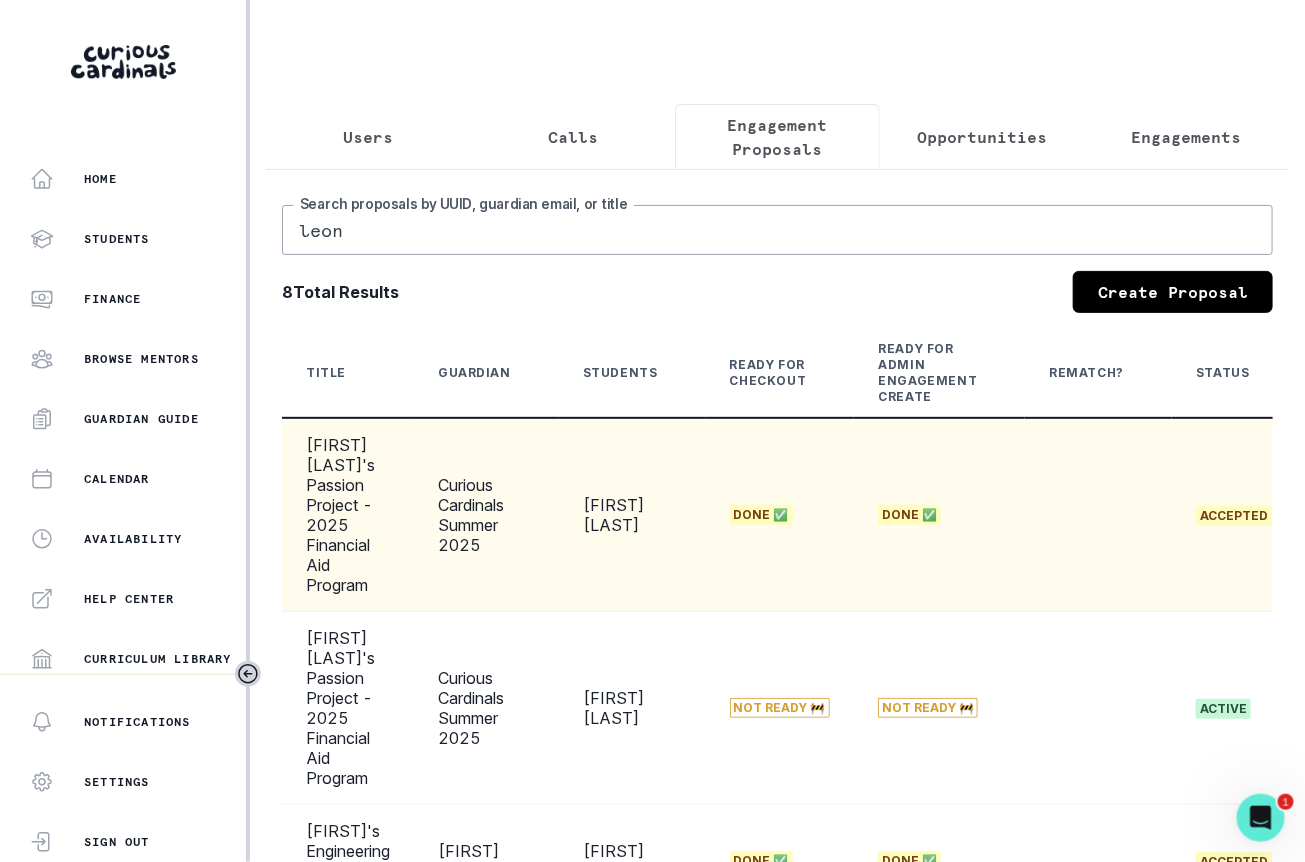 scroll, scrollTop: 0, scrollLeft: 397, axis: horizontal 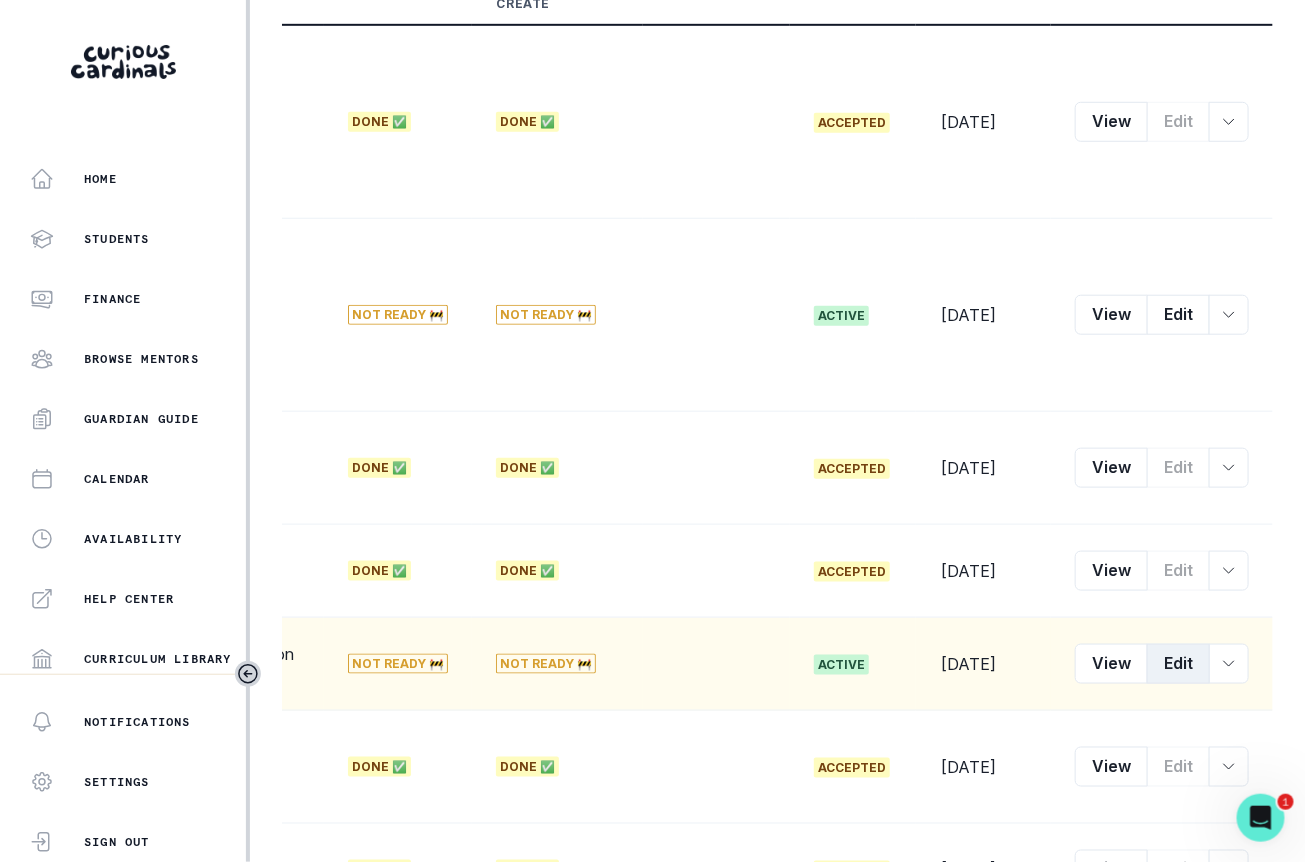 click on "Edit" at bounding box center [1178, 664] 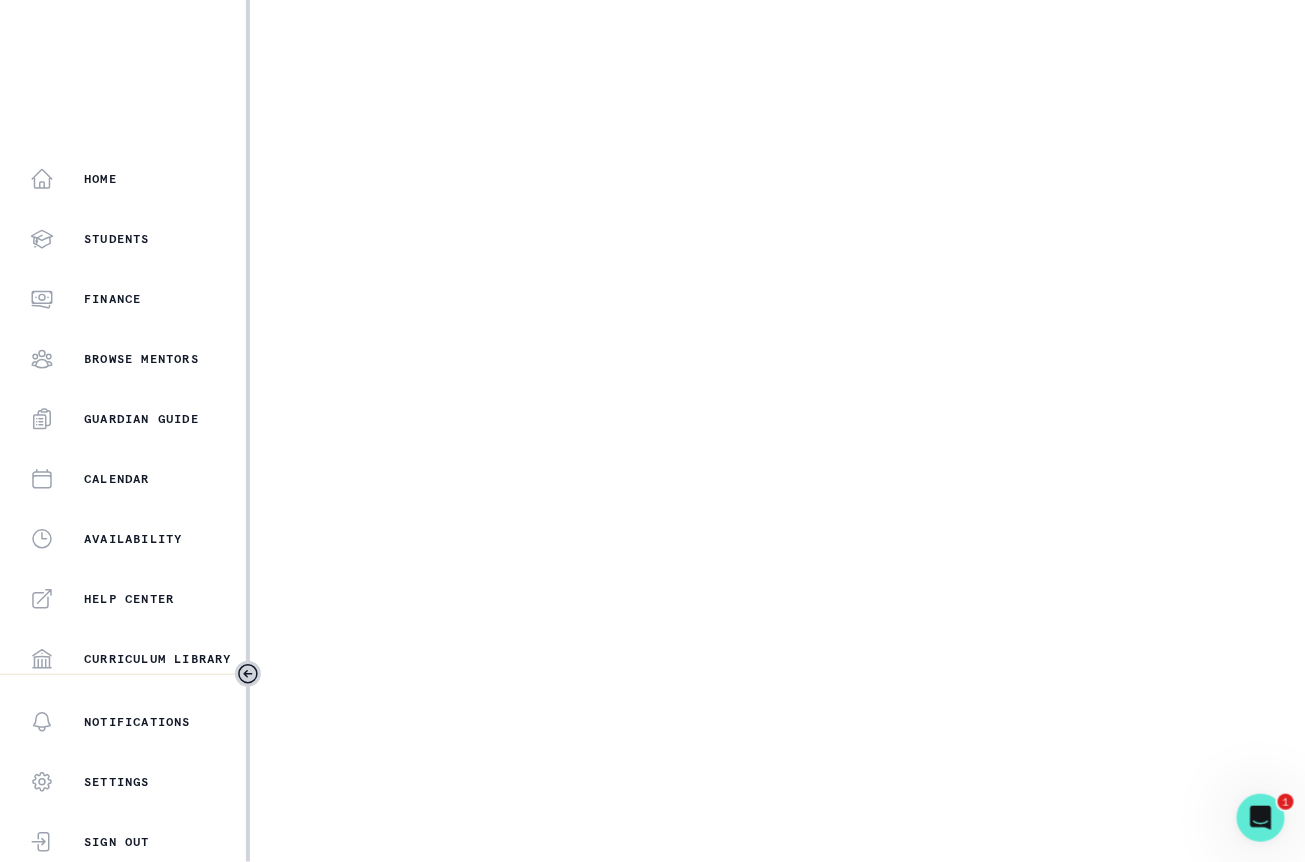 select on "[UUID]" 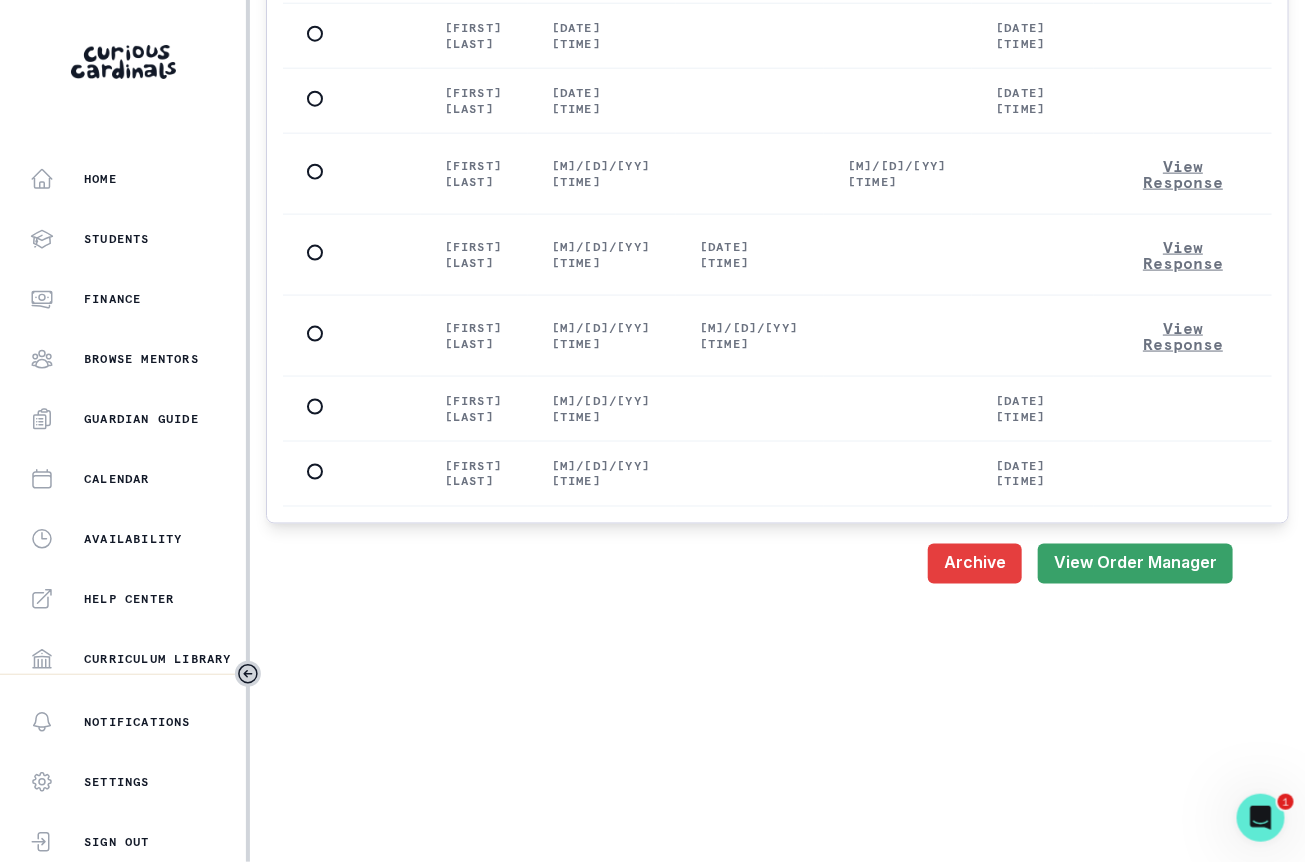 scroll, scrollTop: 2882, scrollLeft: 0, axis: vertical 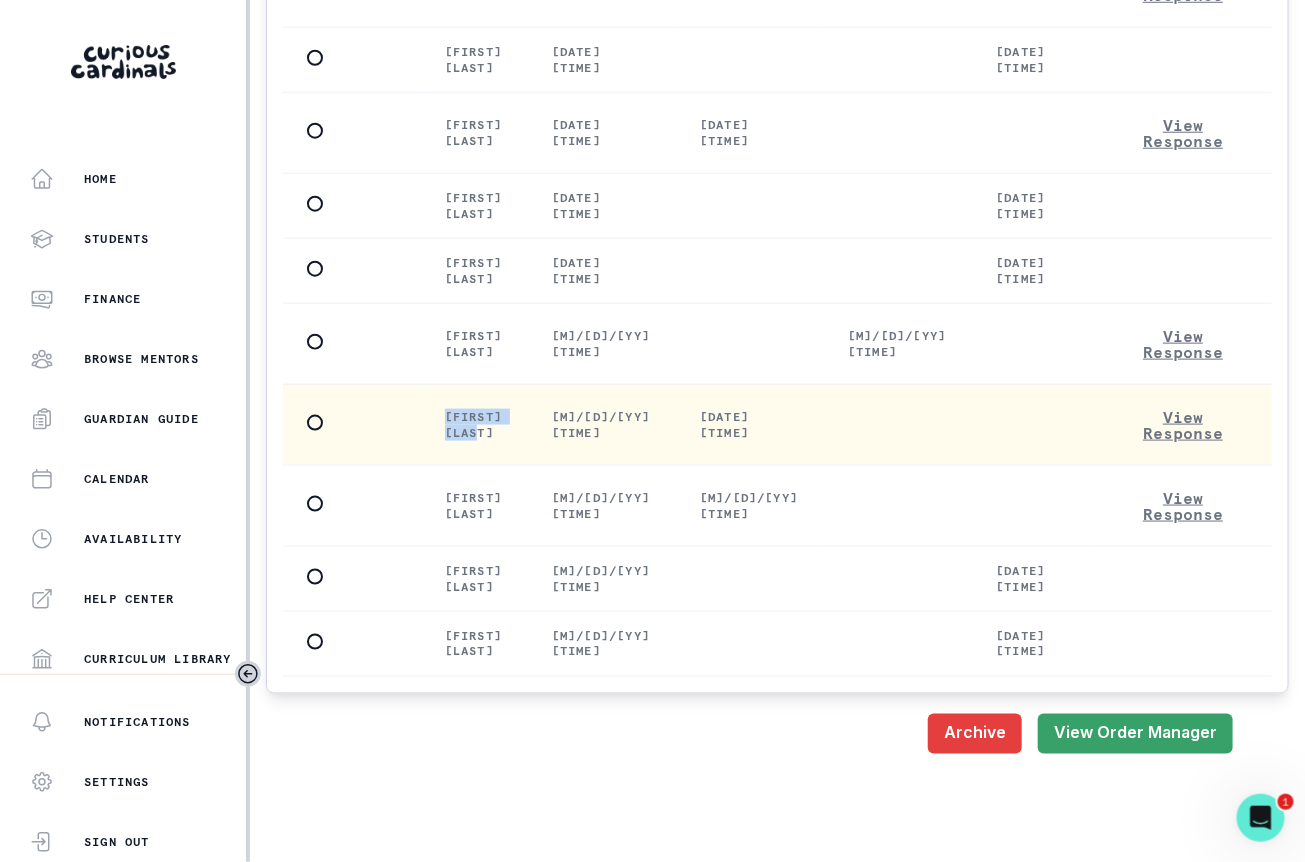 copy on "[FIRST] [LAST]" 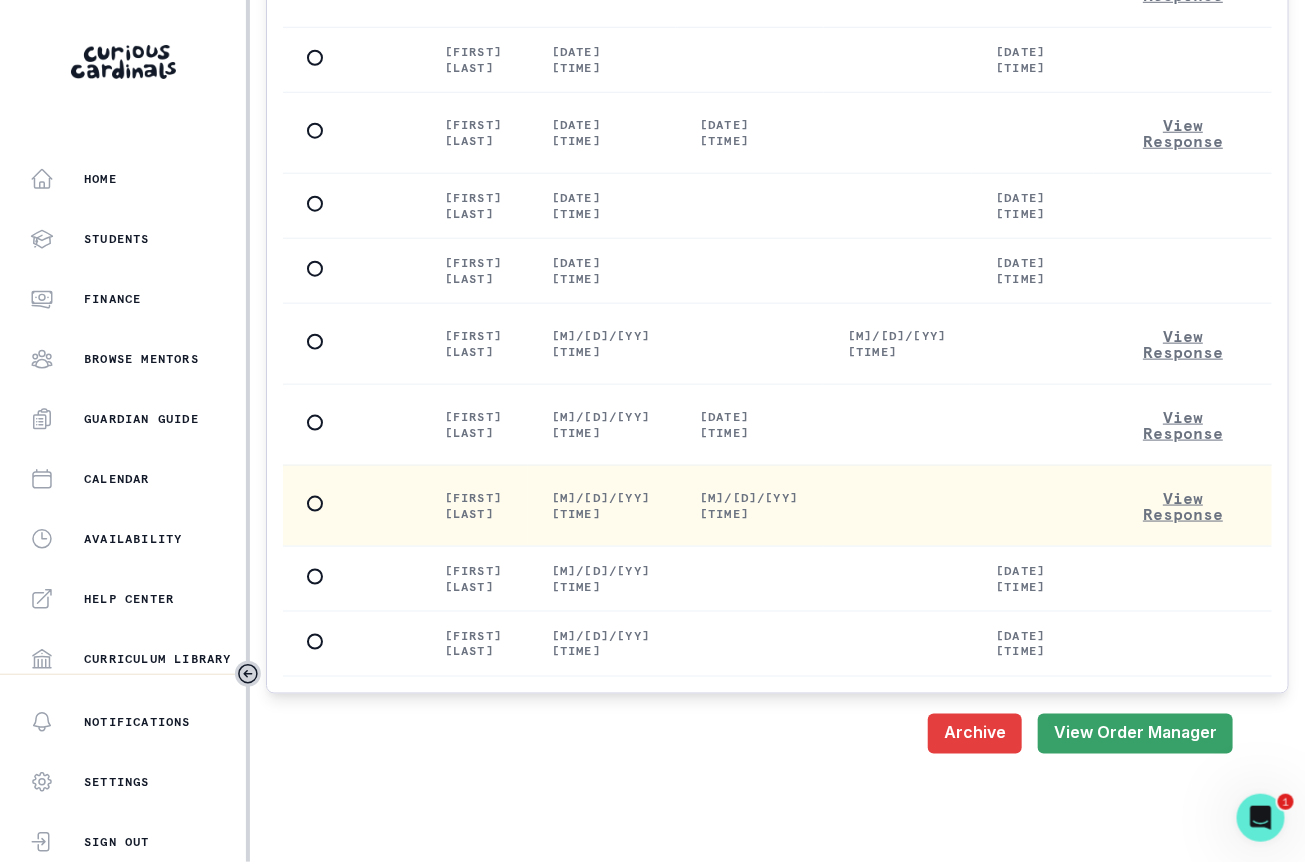 click on "[FIRST] [LAST]" at bounding box center [474, 506] 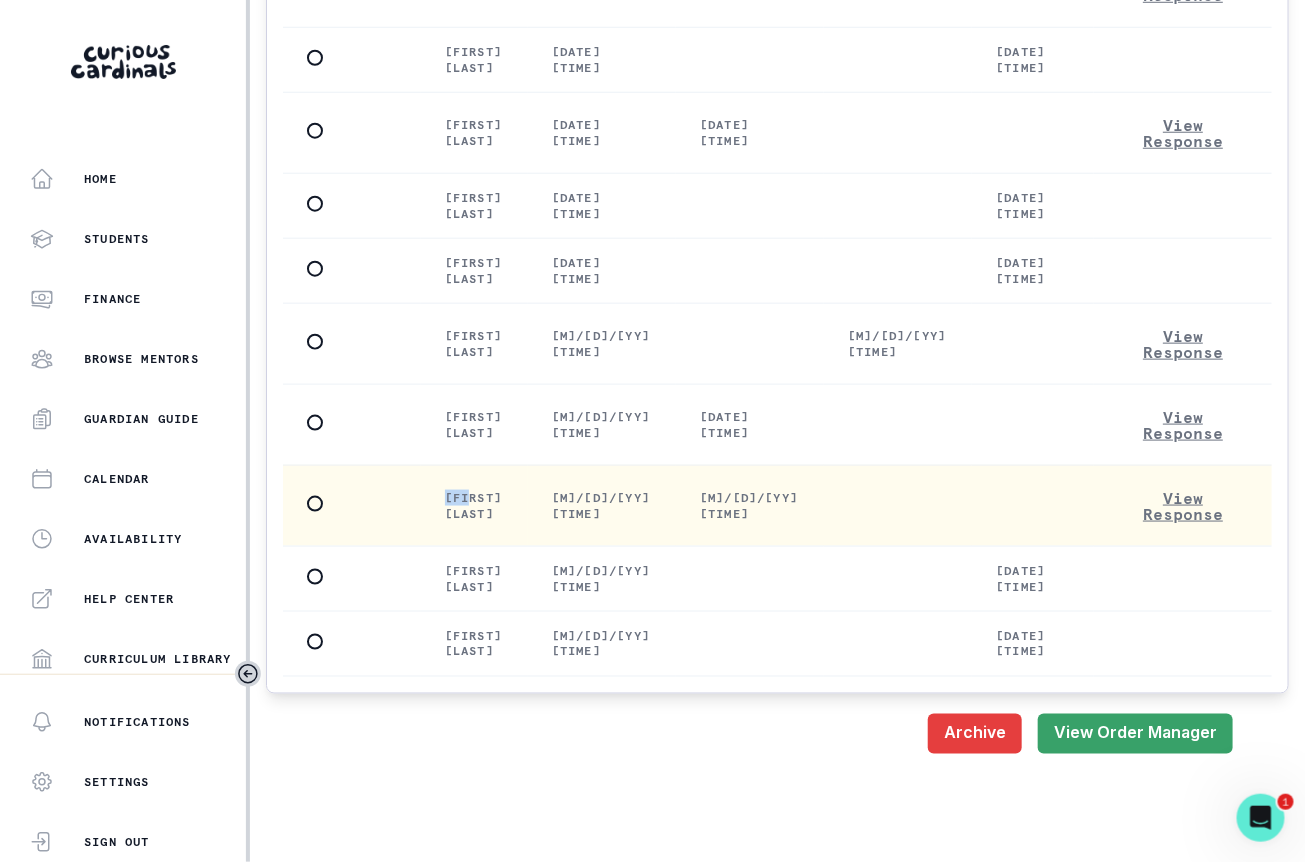 click on "[FIRST] [LAST]" at bounding box center (474, 506) 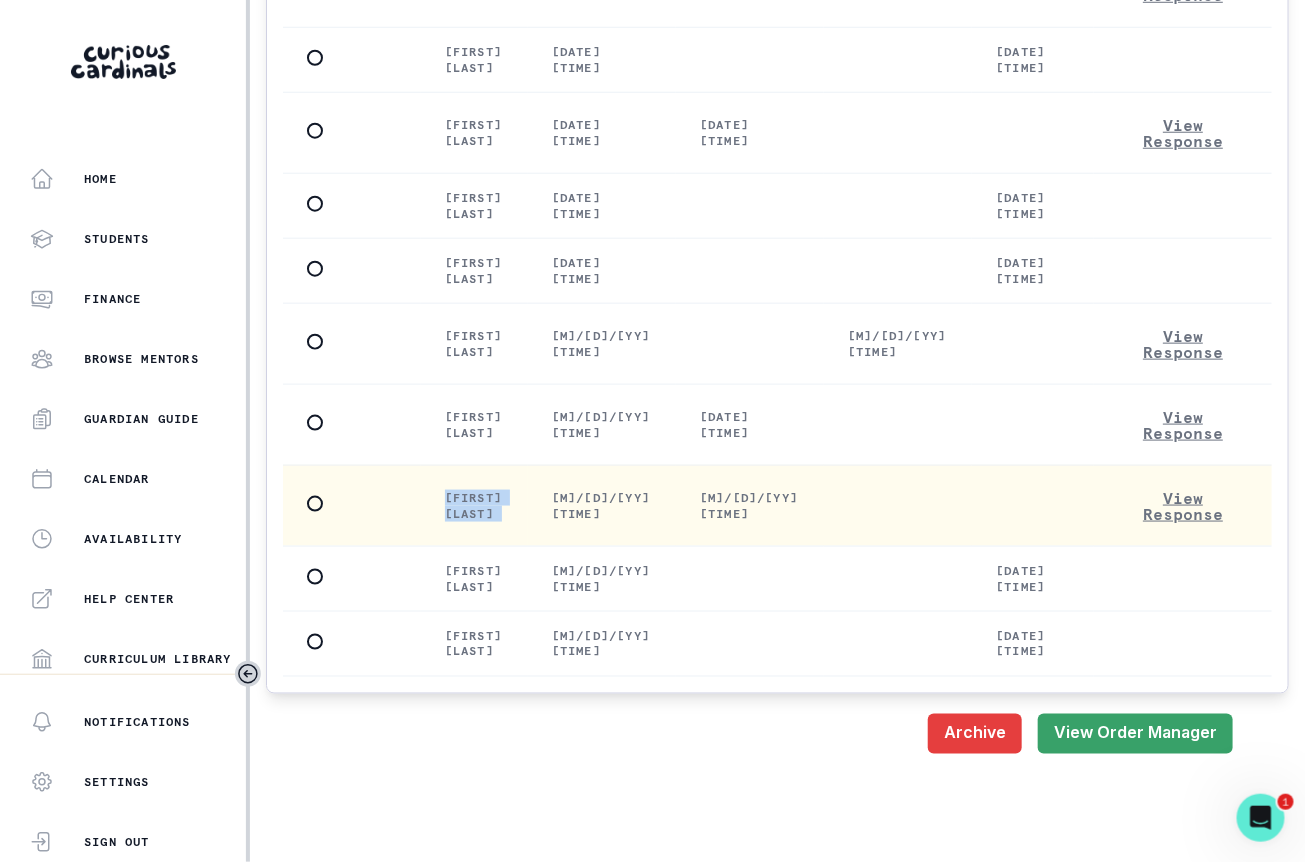 click on "[FIRST] [LAST]" at bounding box center (474, 506) 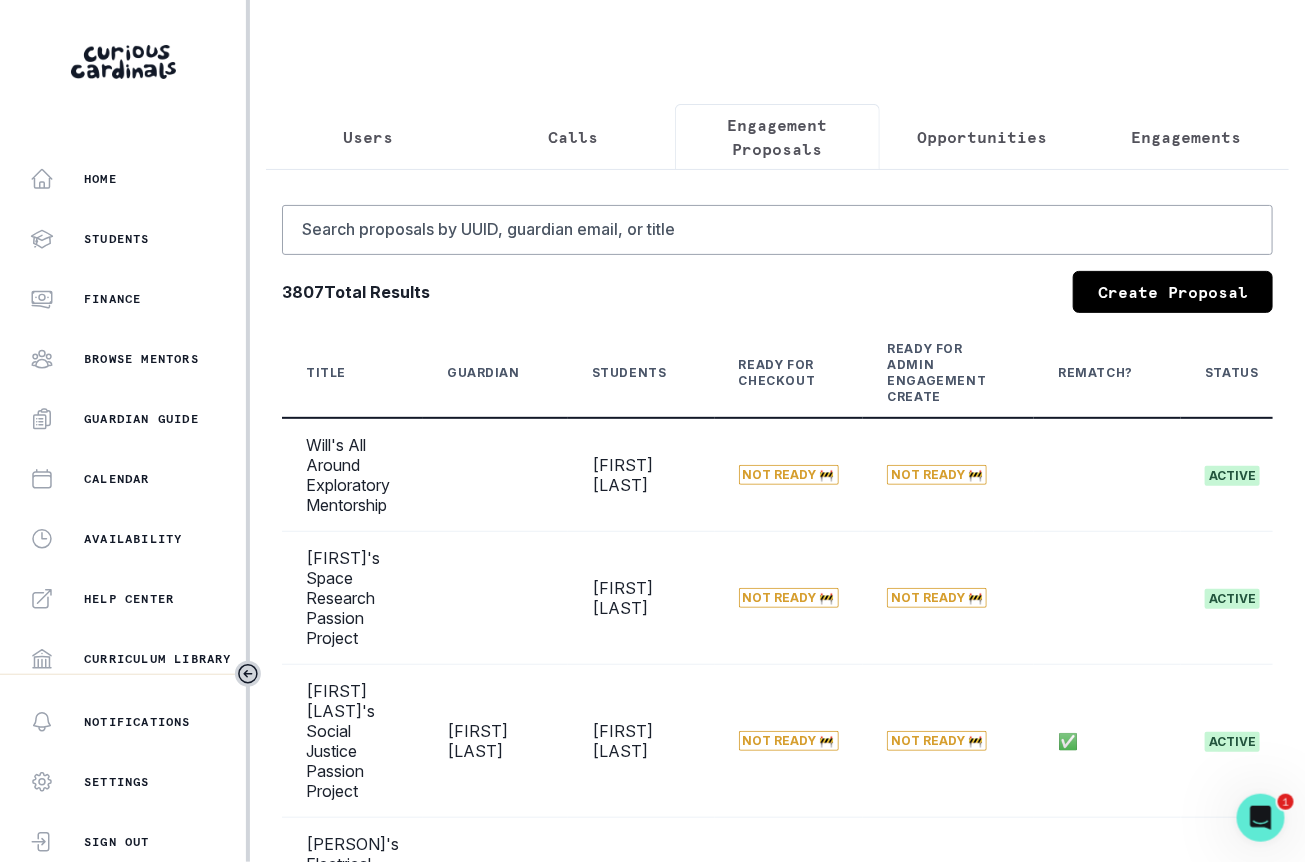 scroll, scrollTop: 364, scrollLeft: 0, axis: vertical 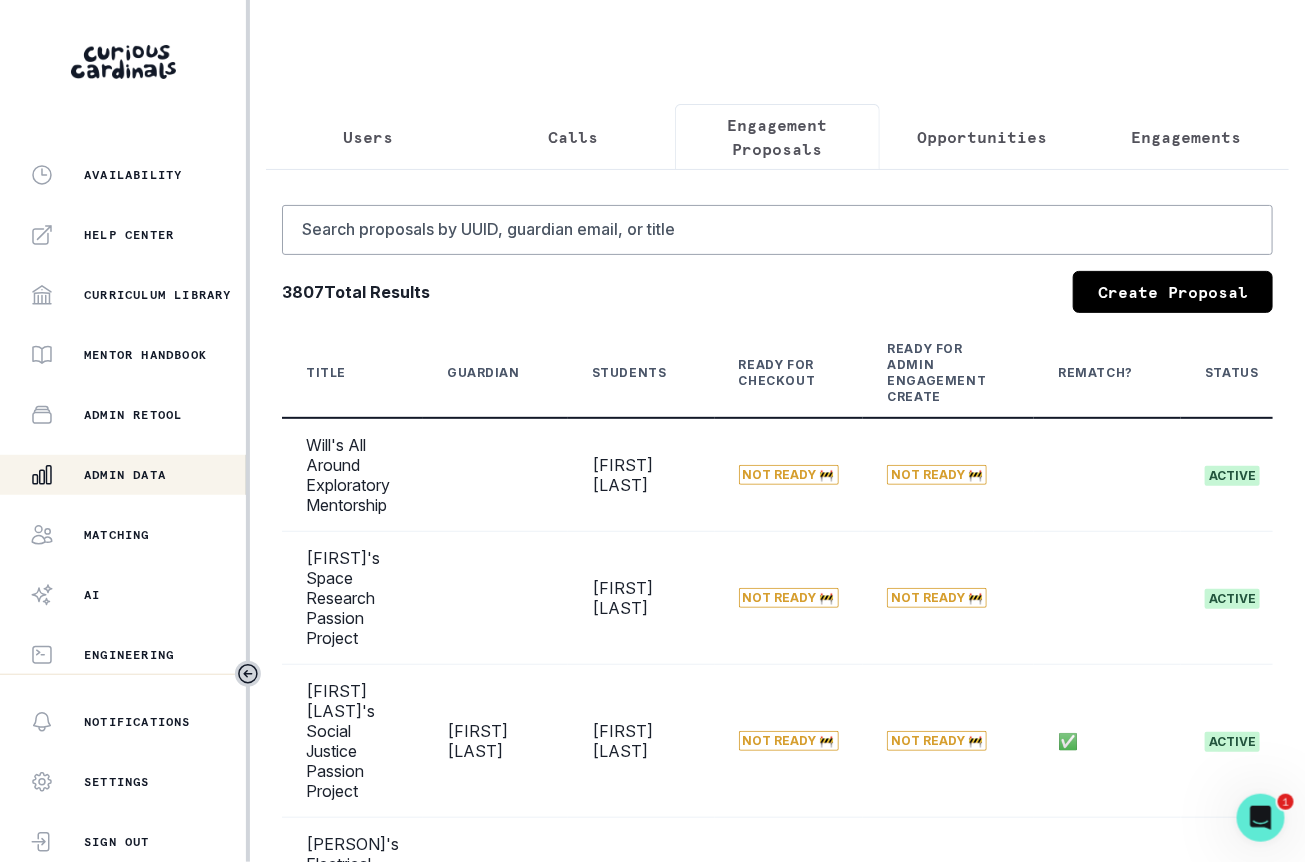 click on "Home Students Finance Browse Mentors Guardian Guide Calendar Availability Help Center Curriculum Library Mentor Handbook Admin Retool Admin Data Matching AI Engineering" at bounding box center [123, 416] 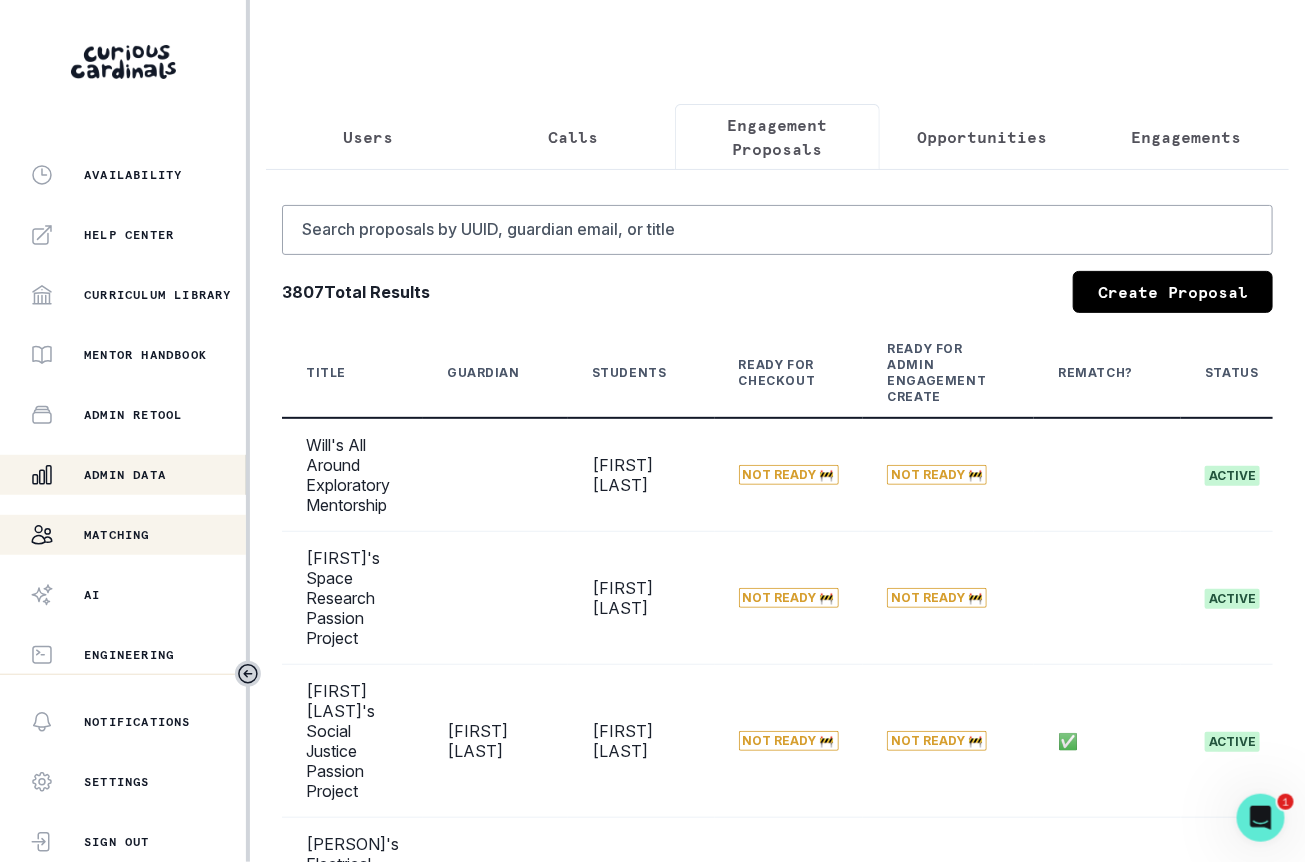 click on "Matching" at bounding box center [123, 535] 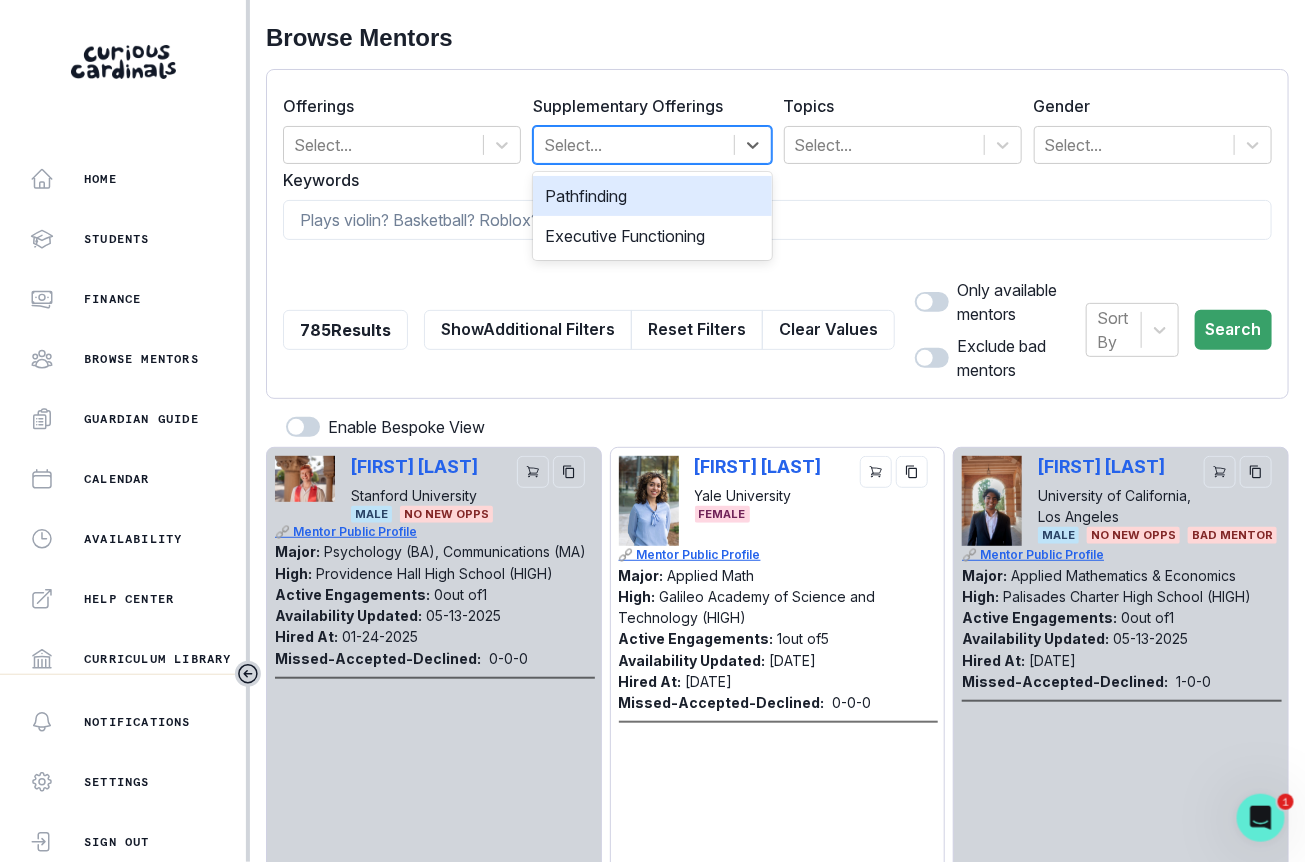 click on "Select..." at bounding box center (633, 145) 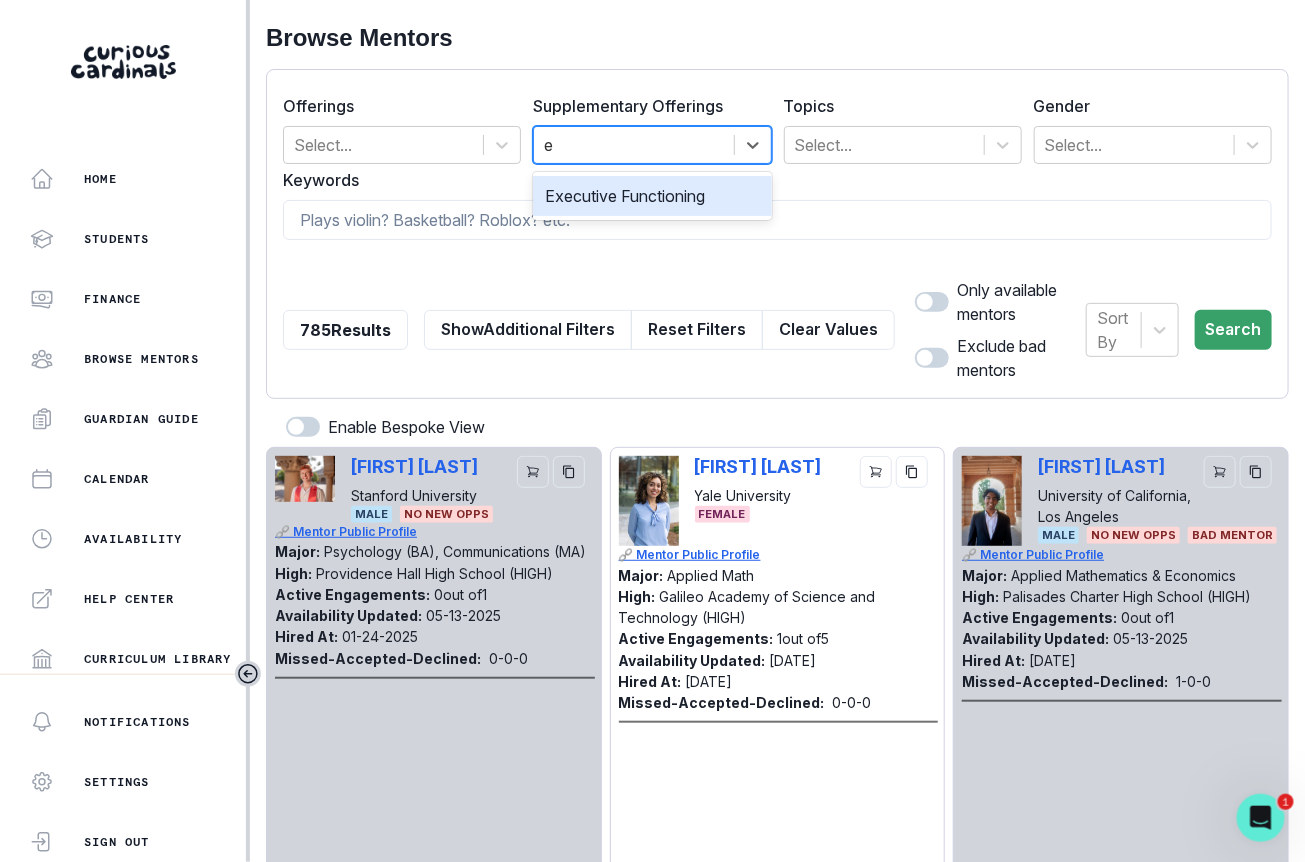 type on "ex" 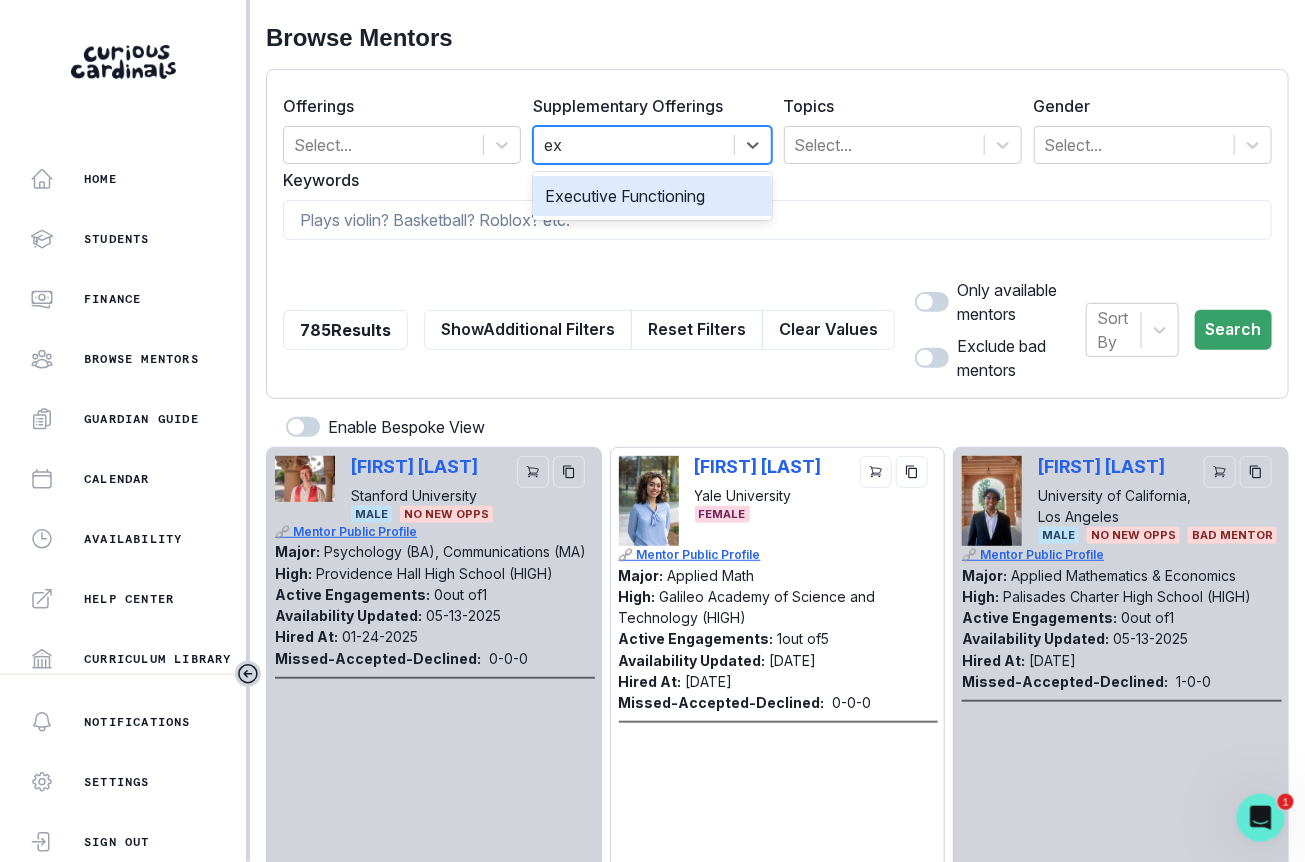 type 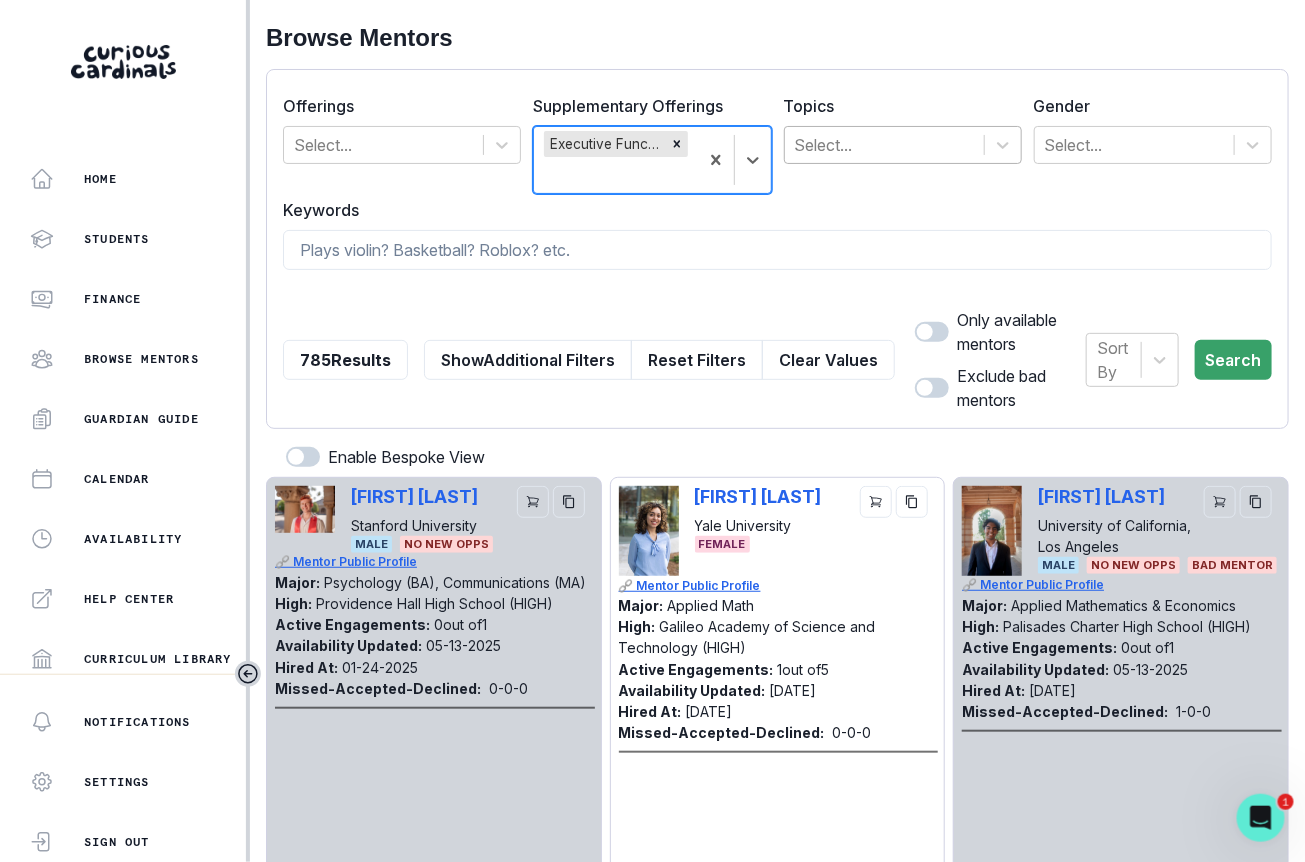 click at bounding box center [884, 145] 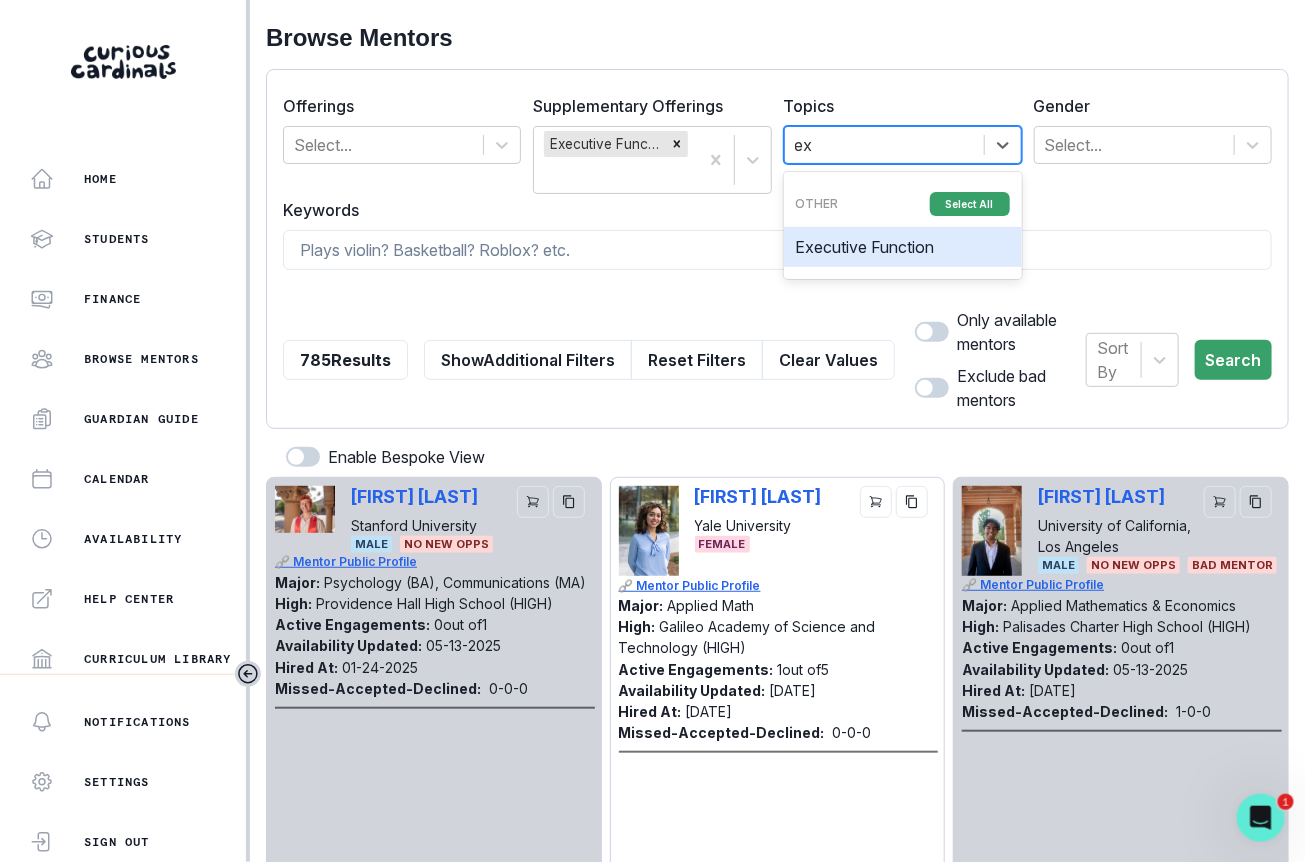 type on "e" 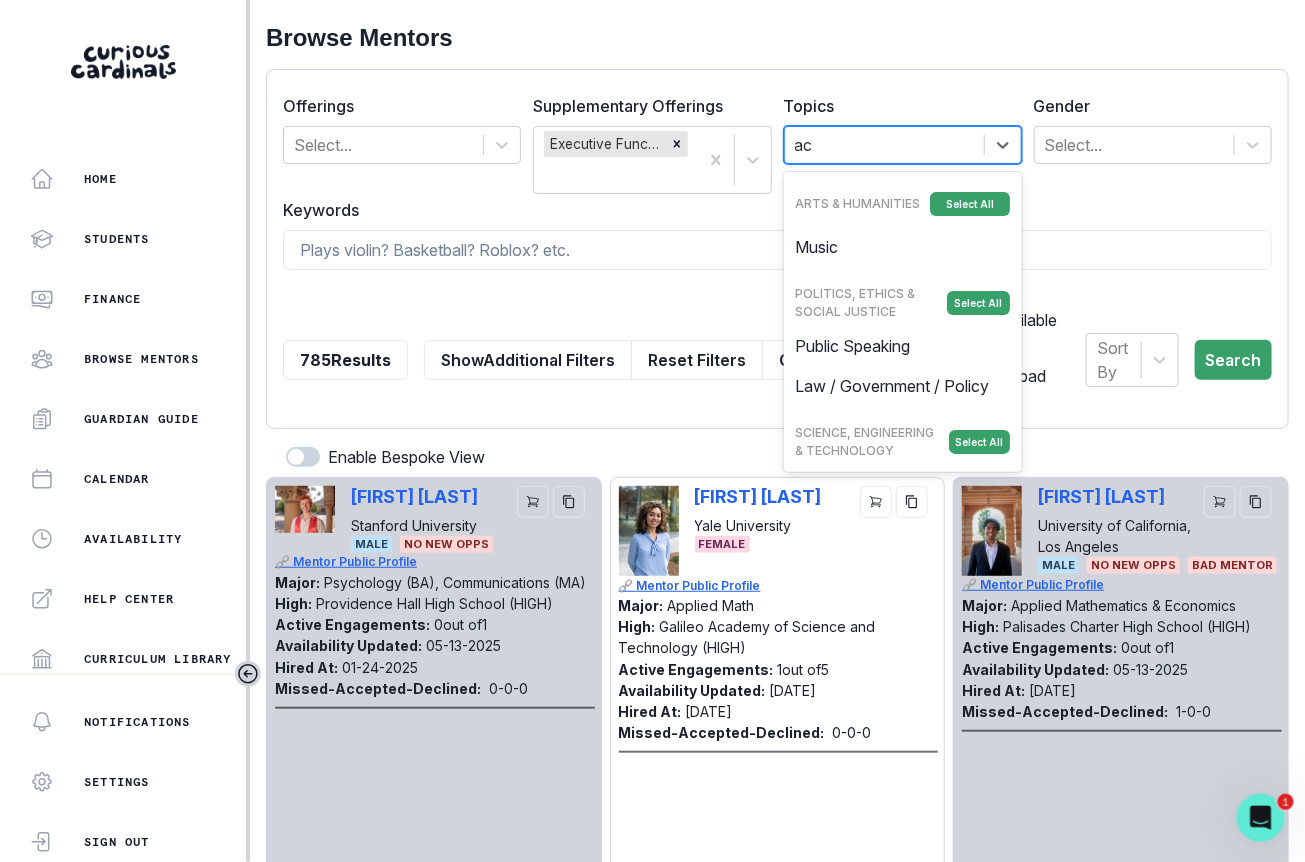 type on "a" 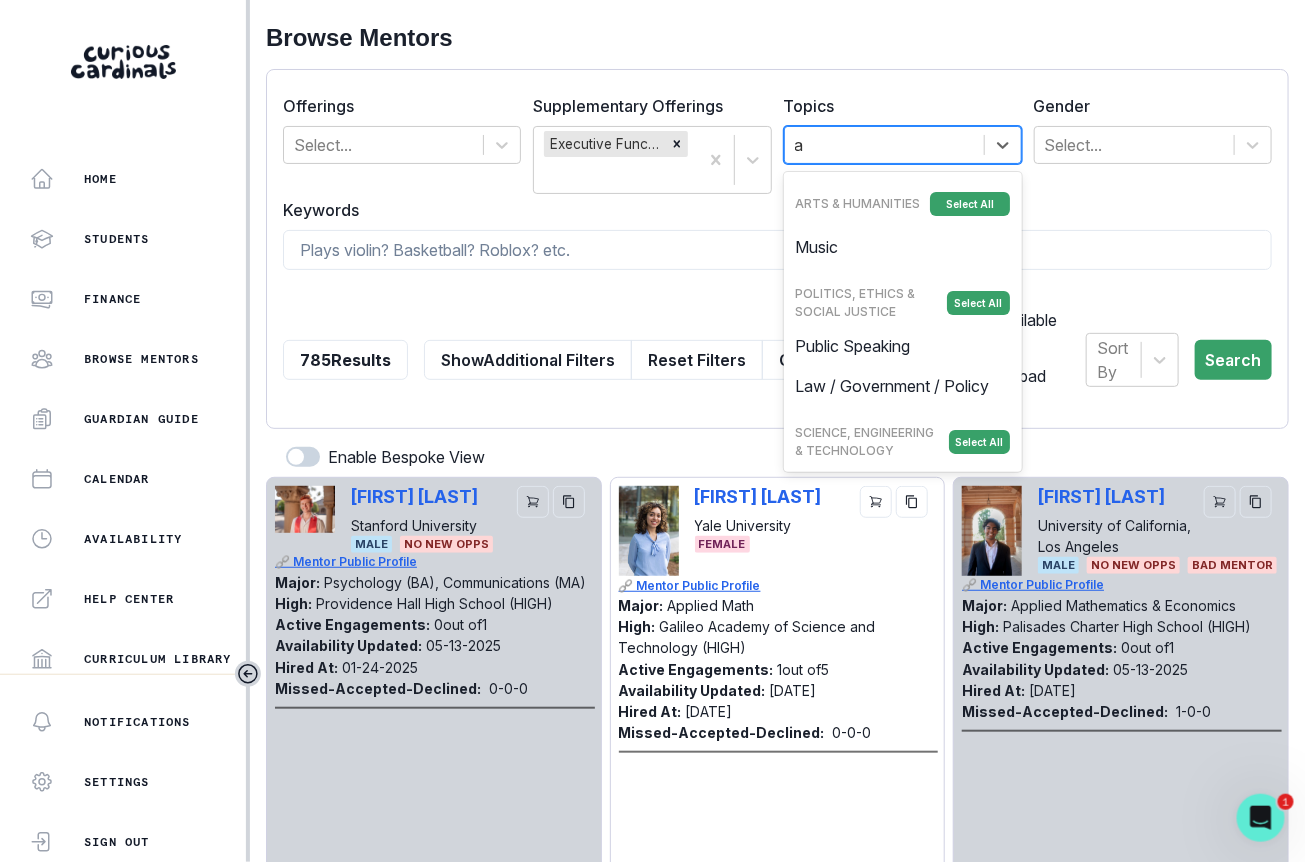 type 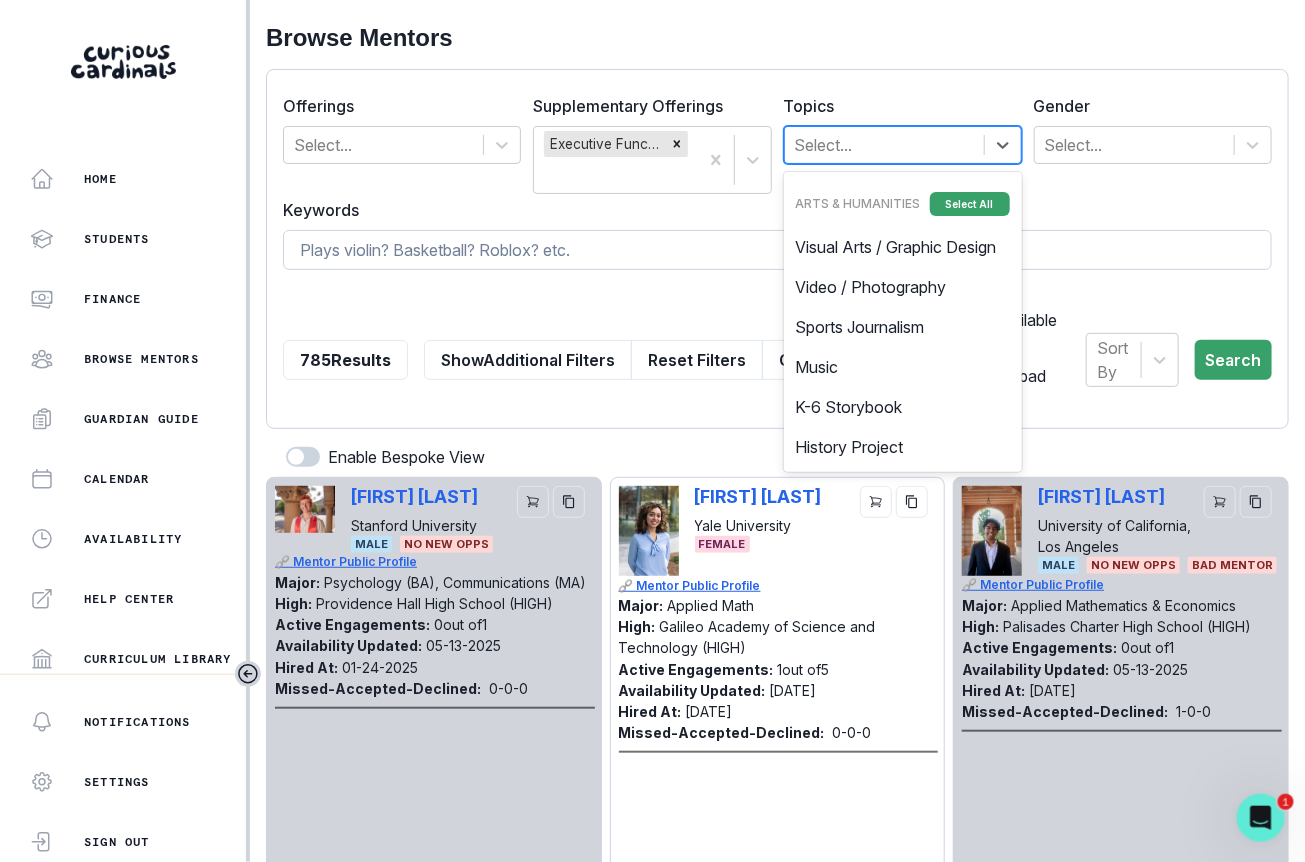 click at bounding box center (777, 250) 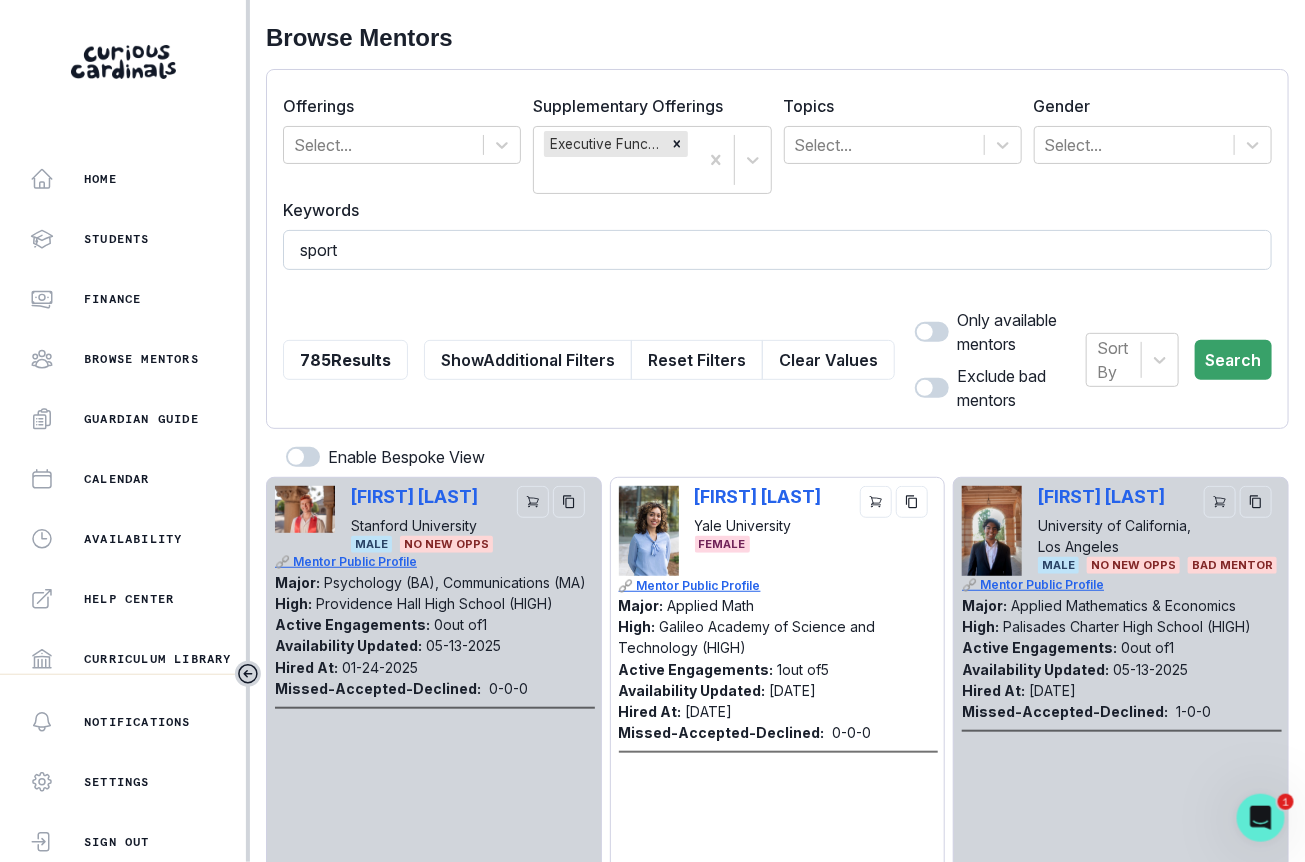 type on "sports" 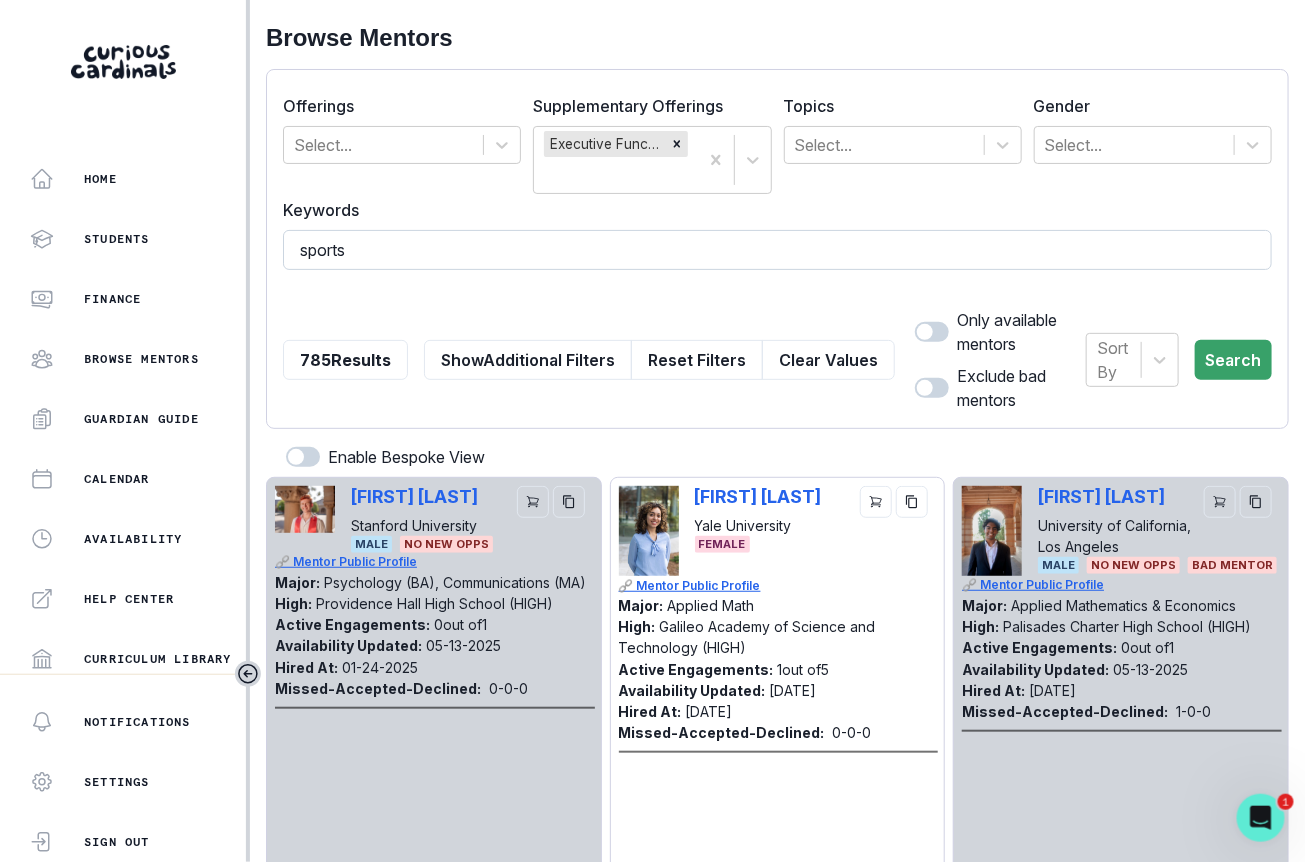 type 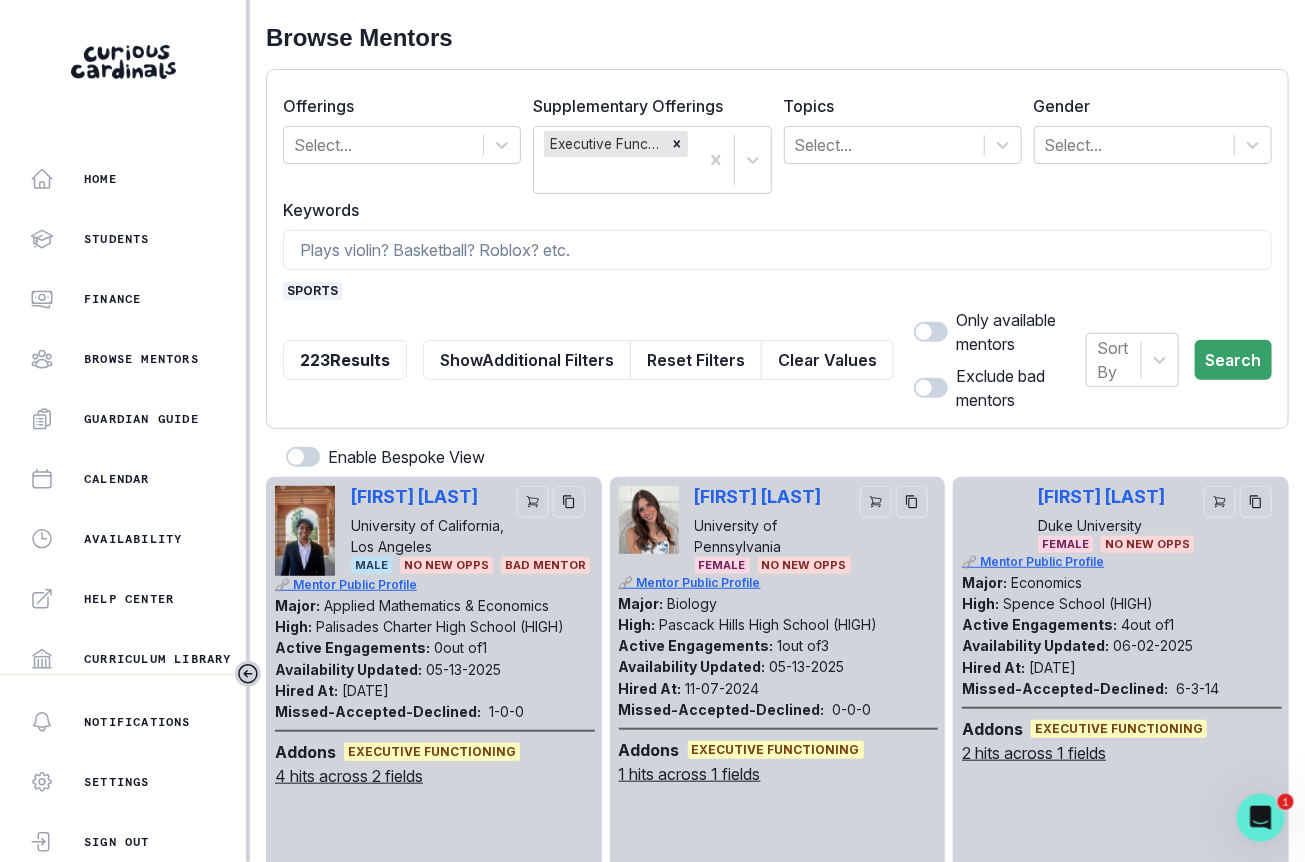 click at bounding box center [931, 332] 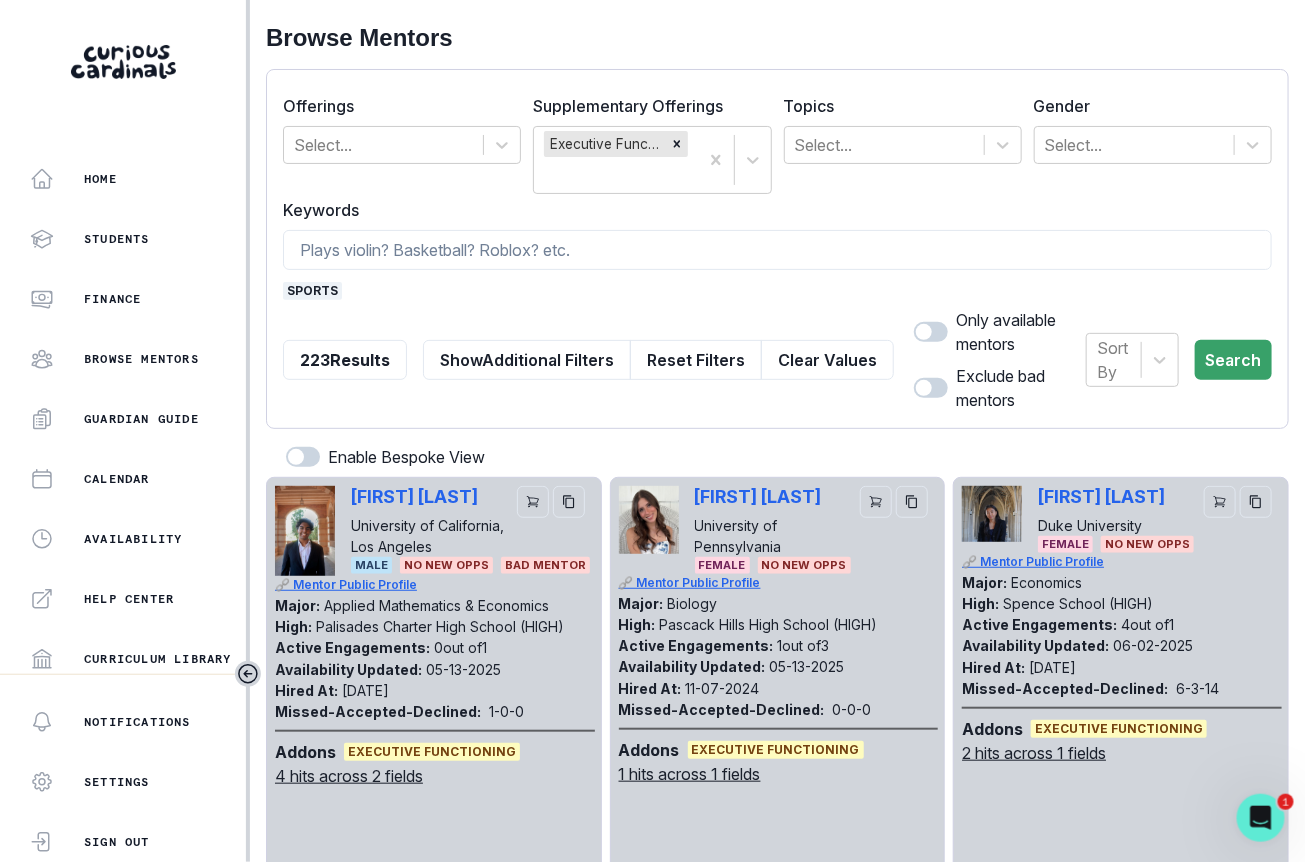 click at bounding box center [913, 321] 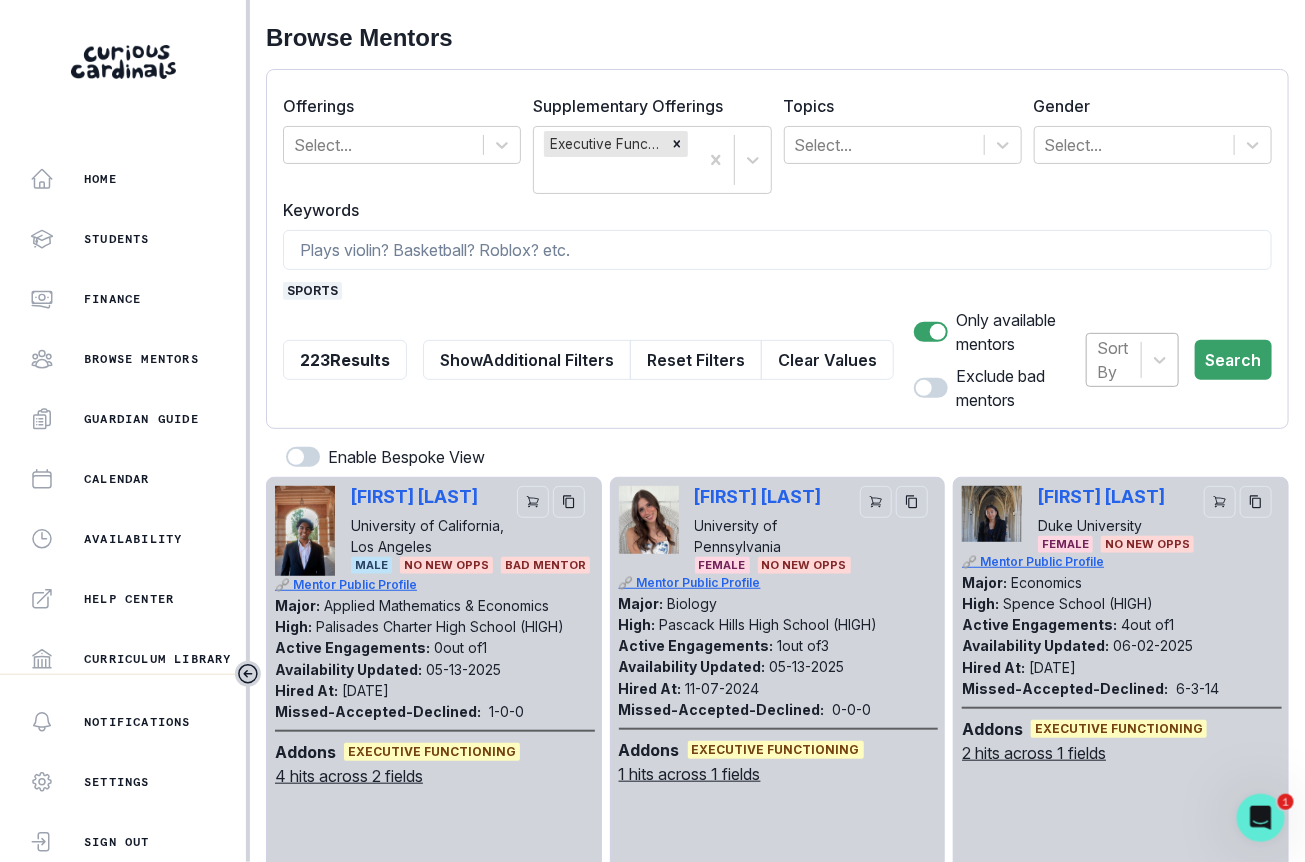 click on "Sort By" at bounding box center (1114, 360) 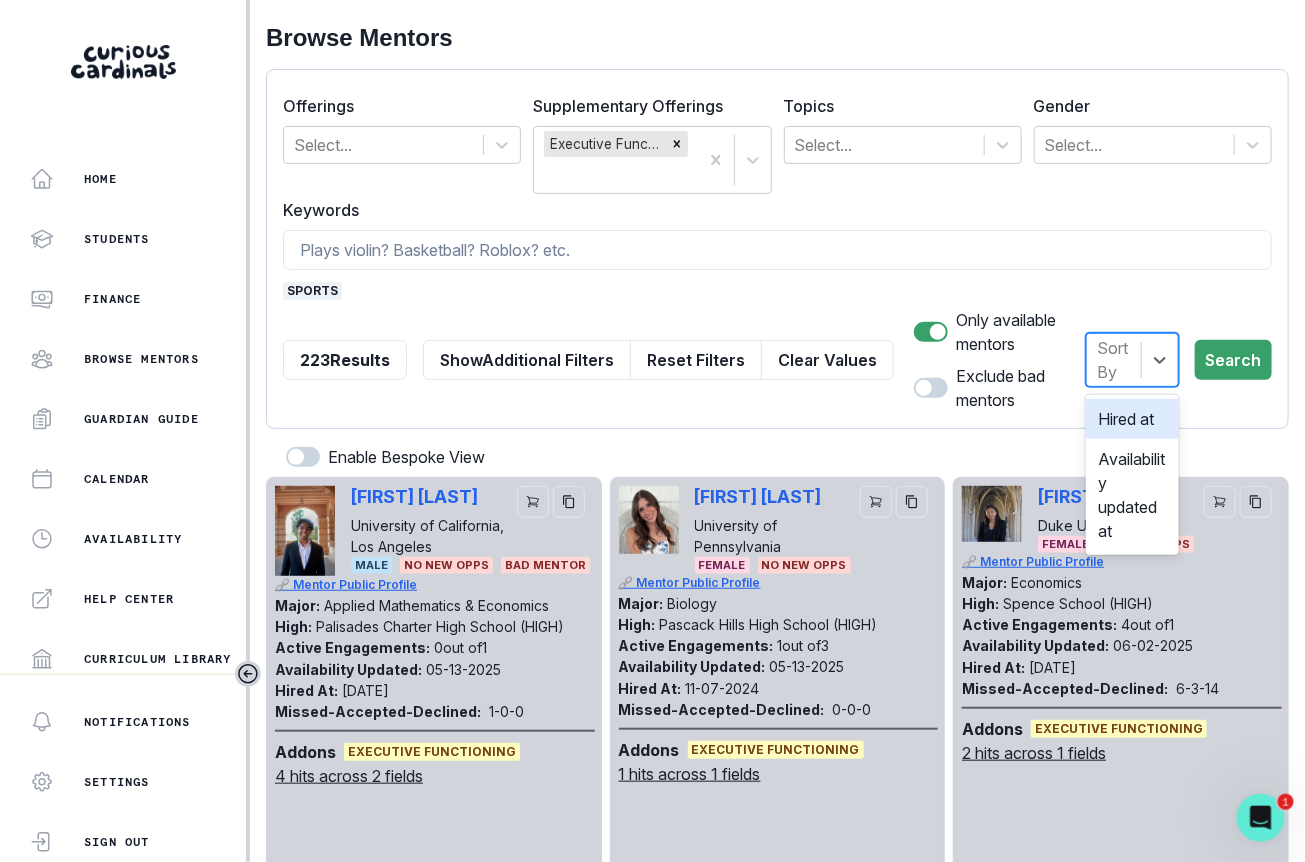 click on "Hired at" at bounding box center [1132, 419] 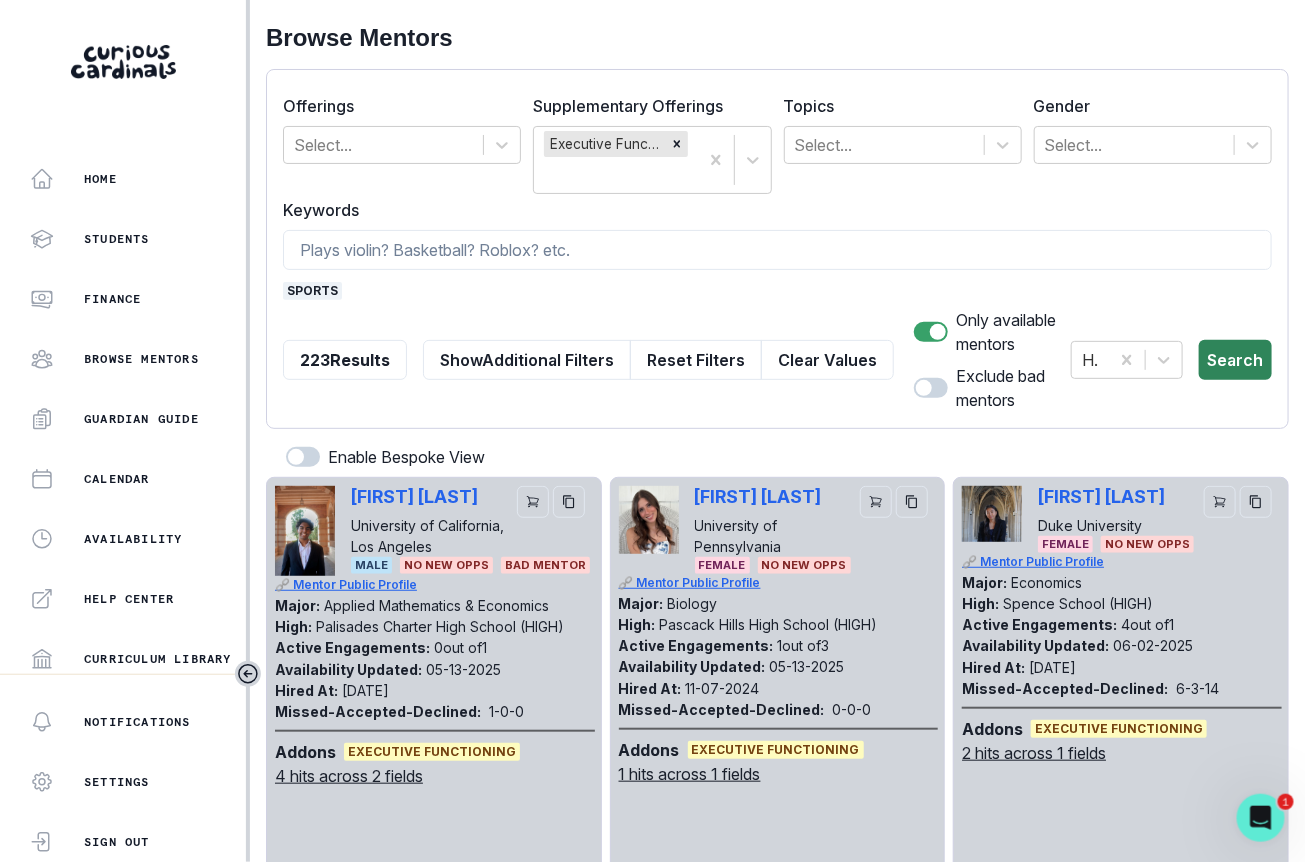 click on "Search" at bounding box center [1235, 360] 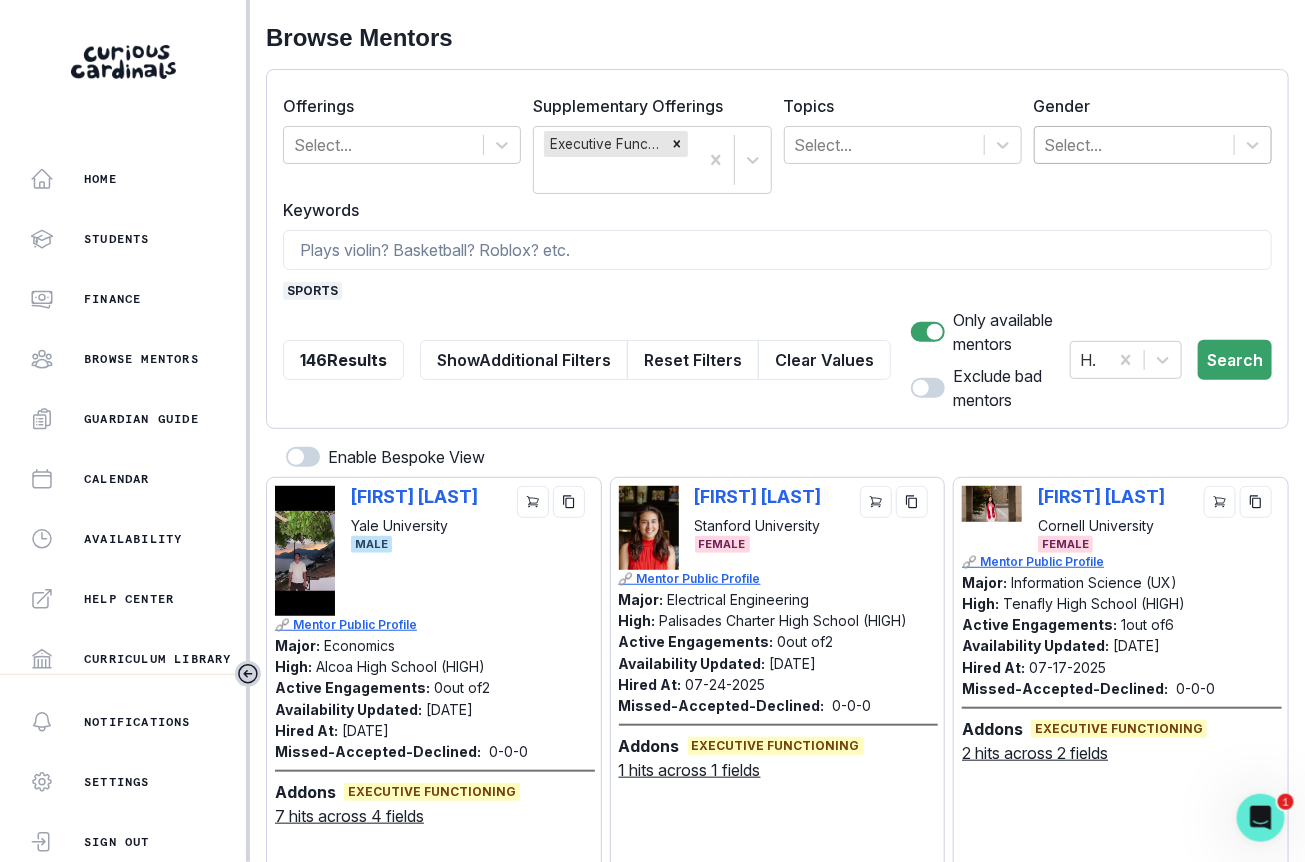 click at bounding box center (1134, 145) 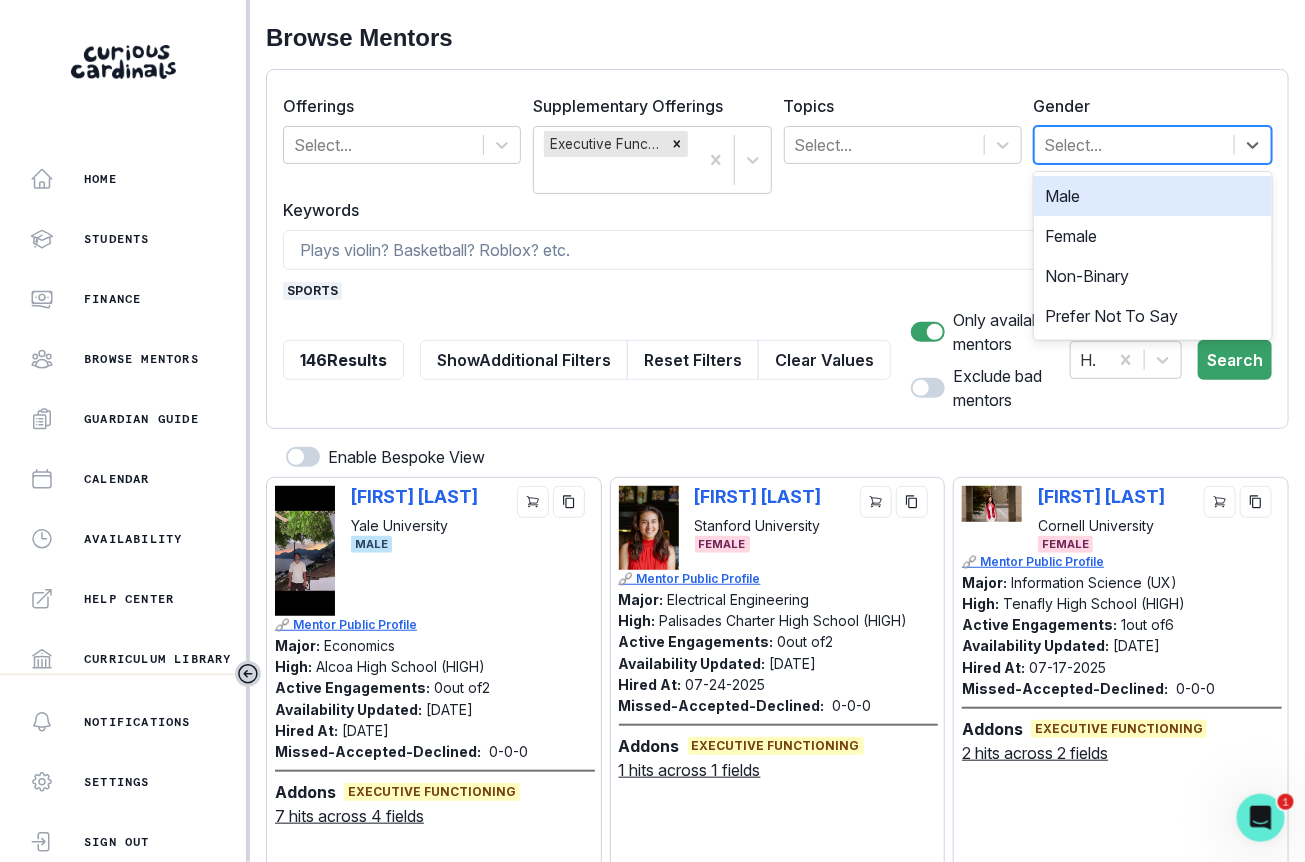click on "Male" at bounding box center [1153, 196] 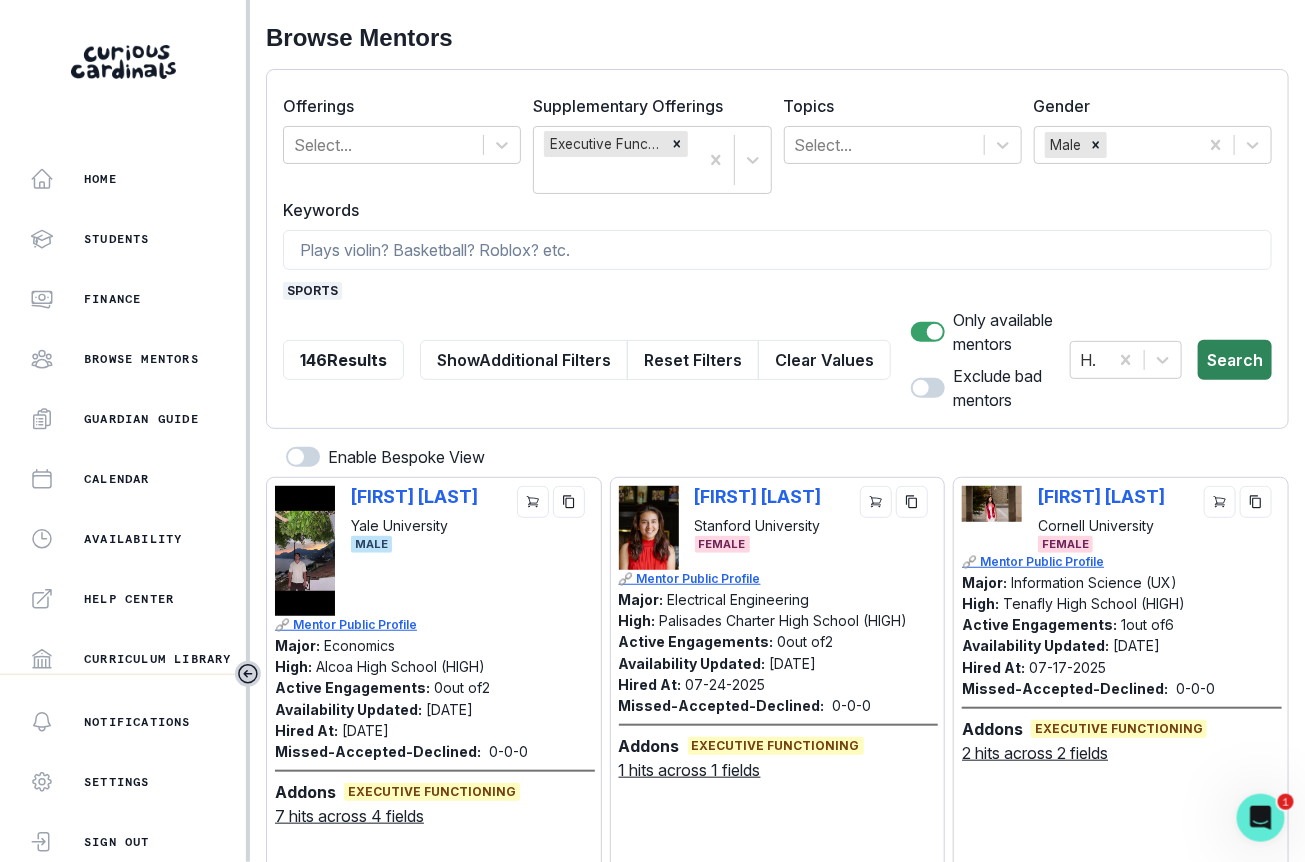 click on "Search" at bounding box center [1235, 360] 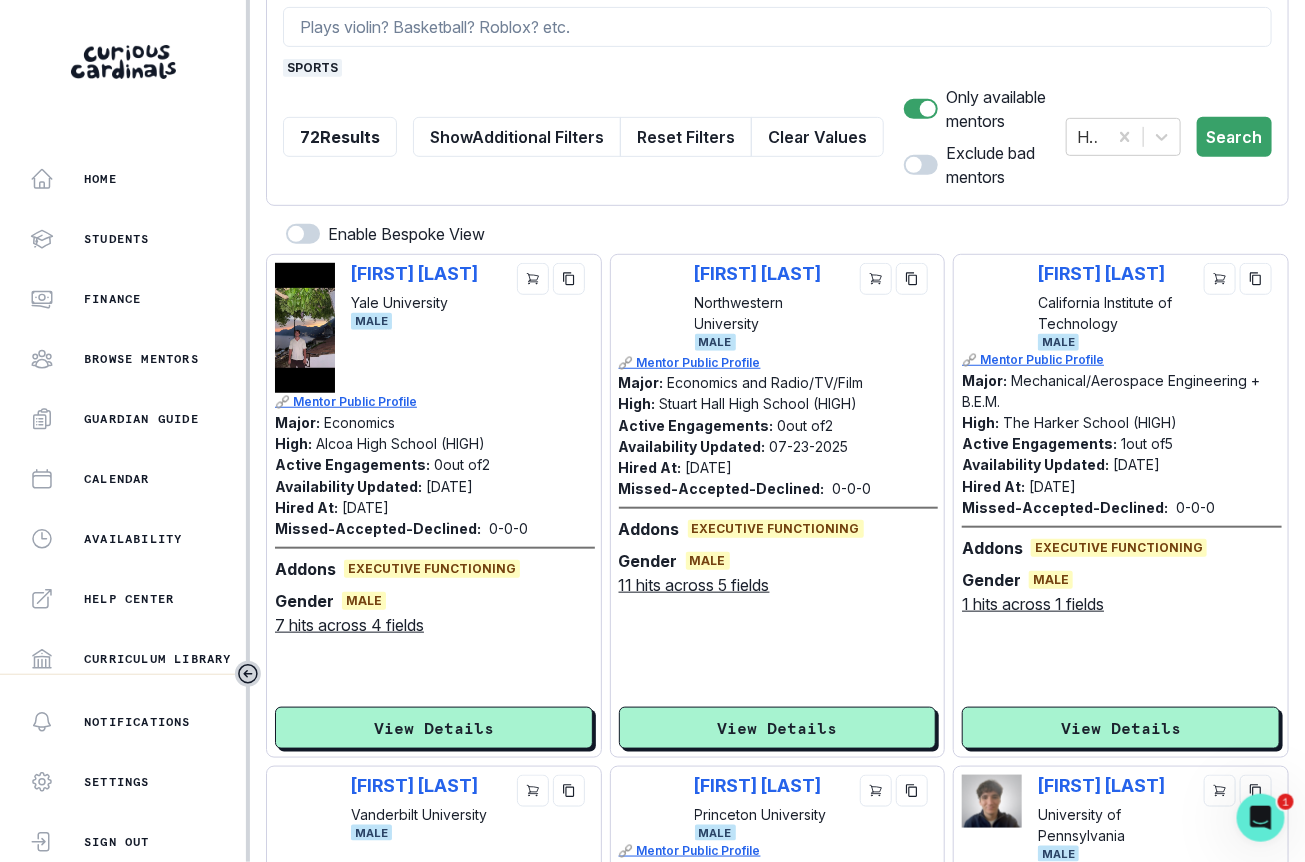 scroll, scrollTop: 224, scrollLeft: 0, axis: vertical 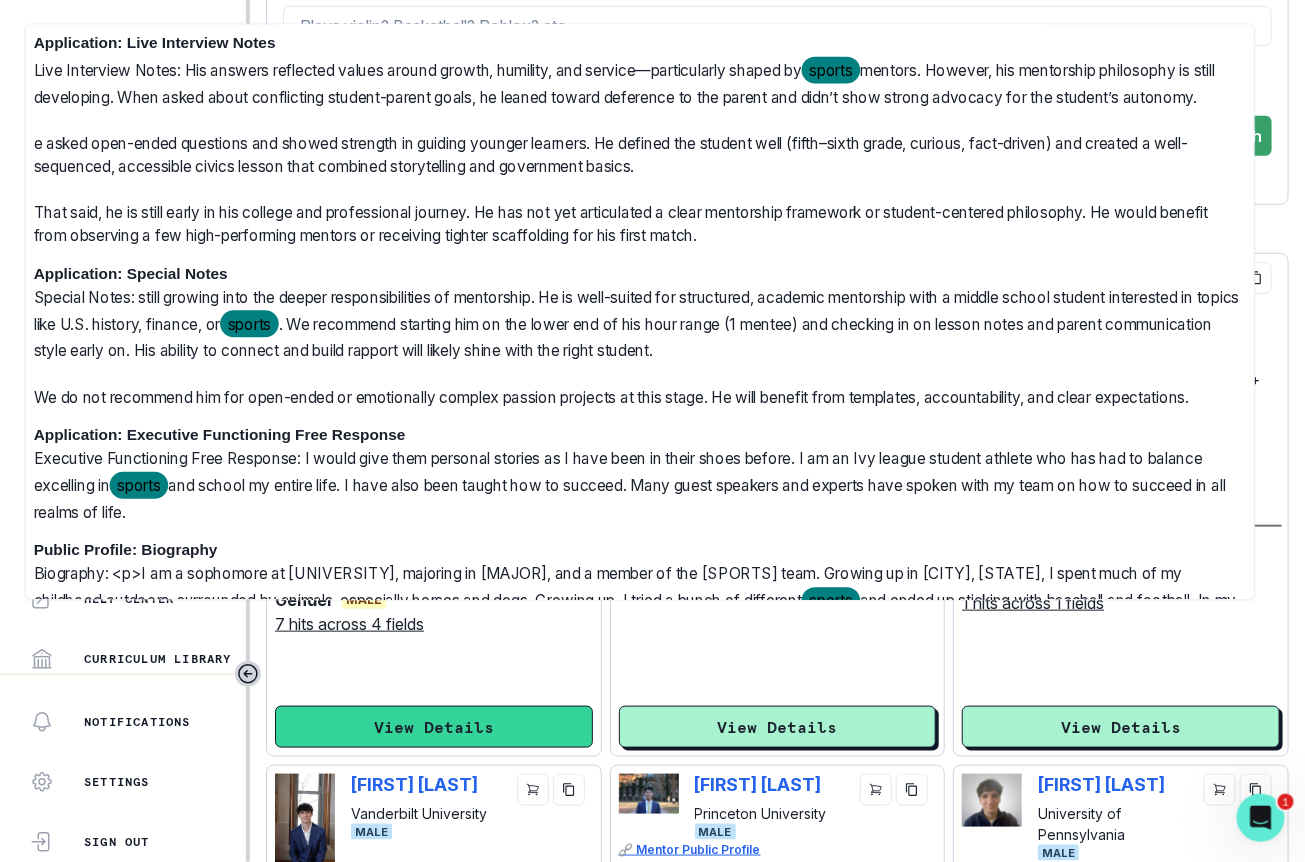 click on "View Details" at bounding box center (434, 727) 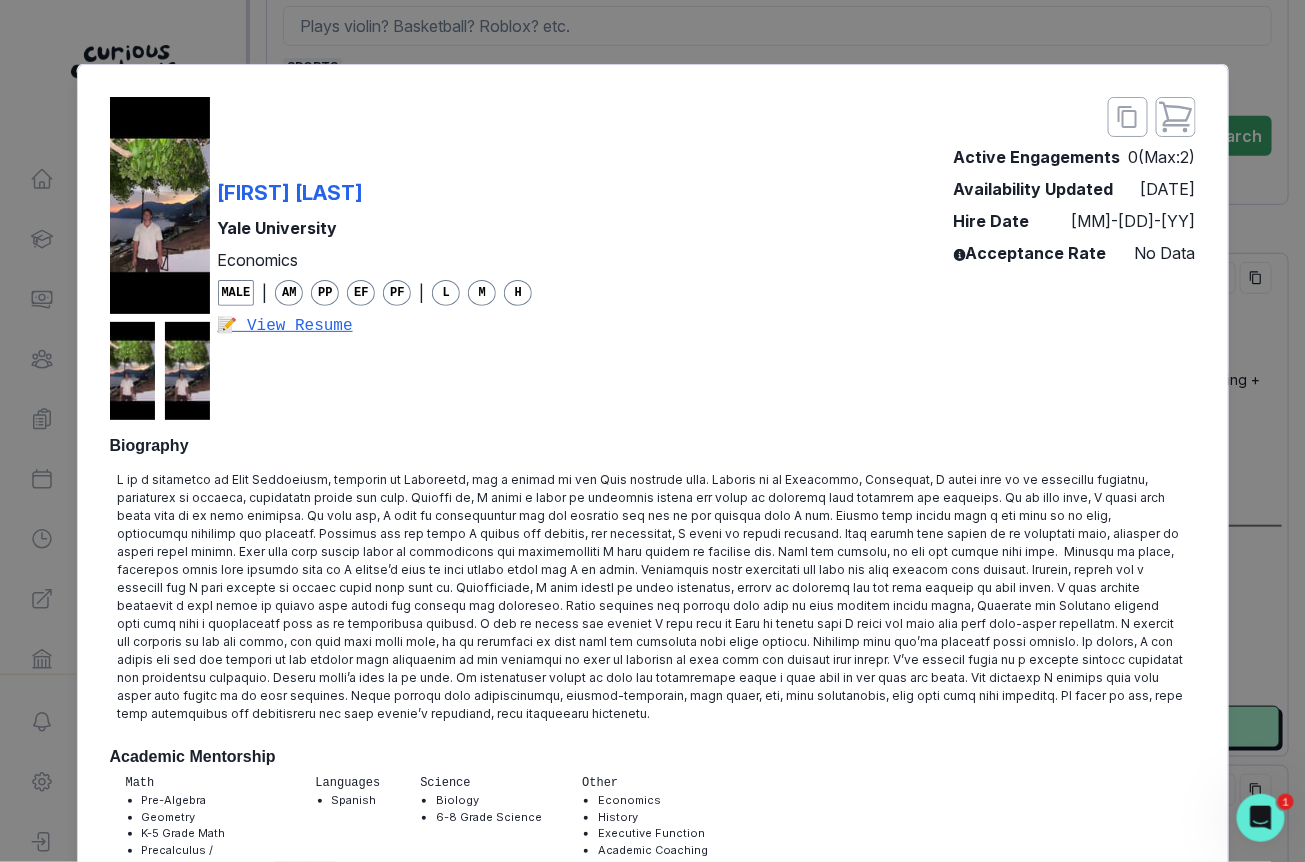click on "[FIRST] [LAST] [COLLEGE] [MAJOR] [GENDER] | AM PP EF PF | L M H 📝 View Resume Active Engagements 0  (Max:  2 ) Availability Updated [DATE] Hire Date [DATE]  Acceptance Rate No Data Biography Academic Mentorship Math Pre-Algebra Geometry K-5 Grade Math Precalculus / Trigonometry Algebra I Algebra II Languages Spanish Science Biology 6-8 Grade Science Other Economics History Executive Function Academic Coaching All Algebra and Pre-Calculus Courses US and European History Spanish Passion Project Science, Engineering & Technology Game Design Machine Learning / AI Sports Analytics Politics, Ethics & Social Justice Public Speaking Law / Government / Policy Arts & Humanities History Project K-6 Storybook Sports Journalism Business, Finance & Entrepreneurship Business / Entrepreneurship Finance / Investing Other Undecided Pathways PP Research Portfolio Launch an Organization PP+ Leadership & Recognition Build Your Audience Executive Function Pathfinding Grade Levels Lower Middle High Student Archetypes Funny" at bounding box center [652, 431] 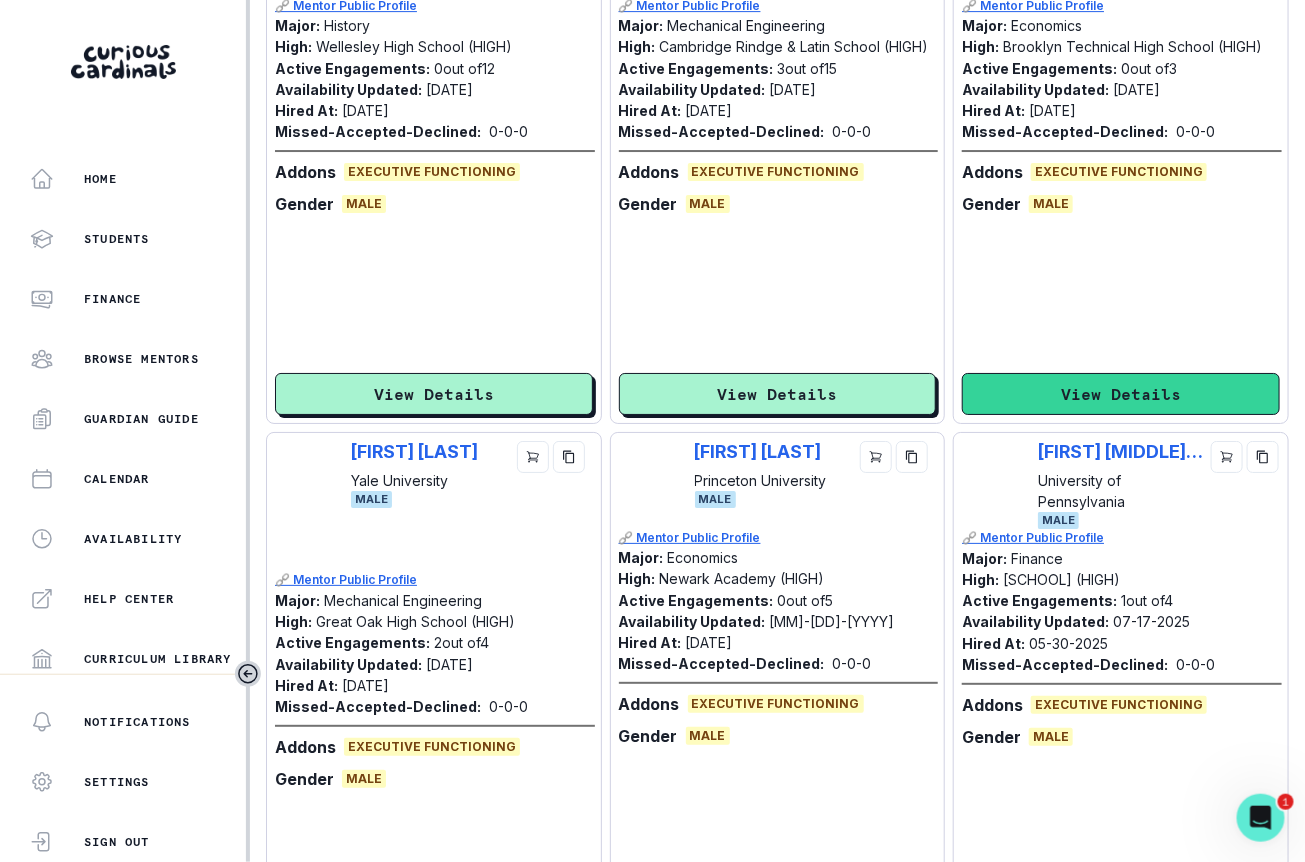 scroll, scrollTop: 2137, scrollLeft: 0, axis: vertical 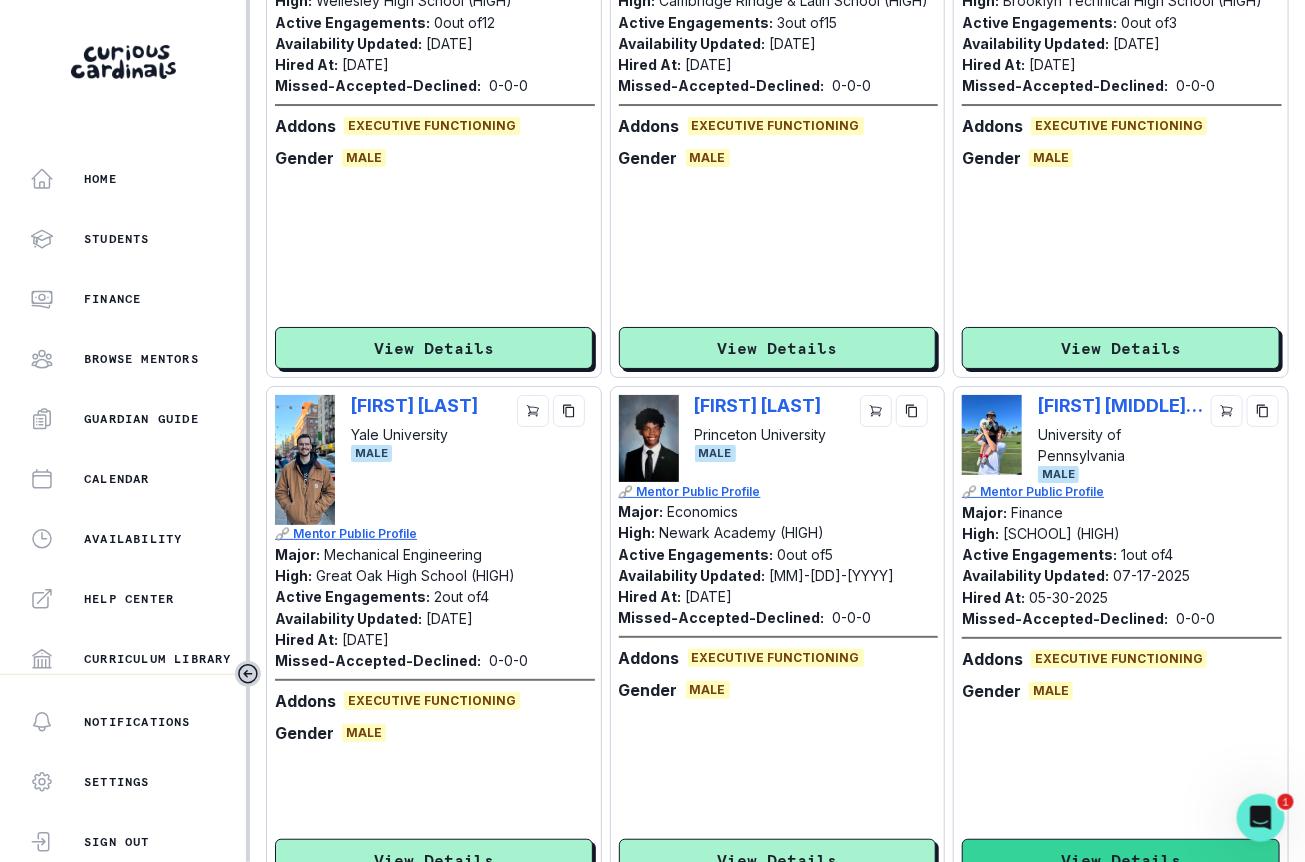 click on "View Details" at bounding box center [1121, 860] 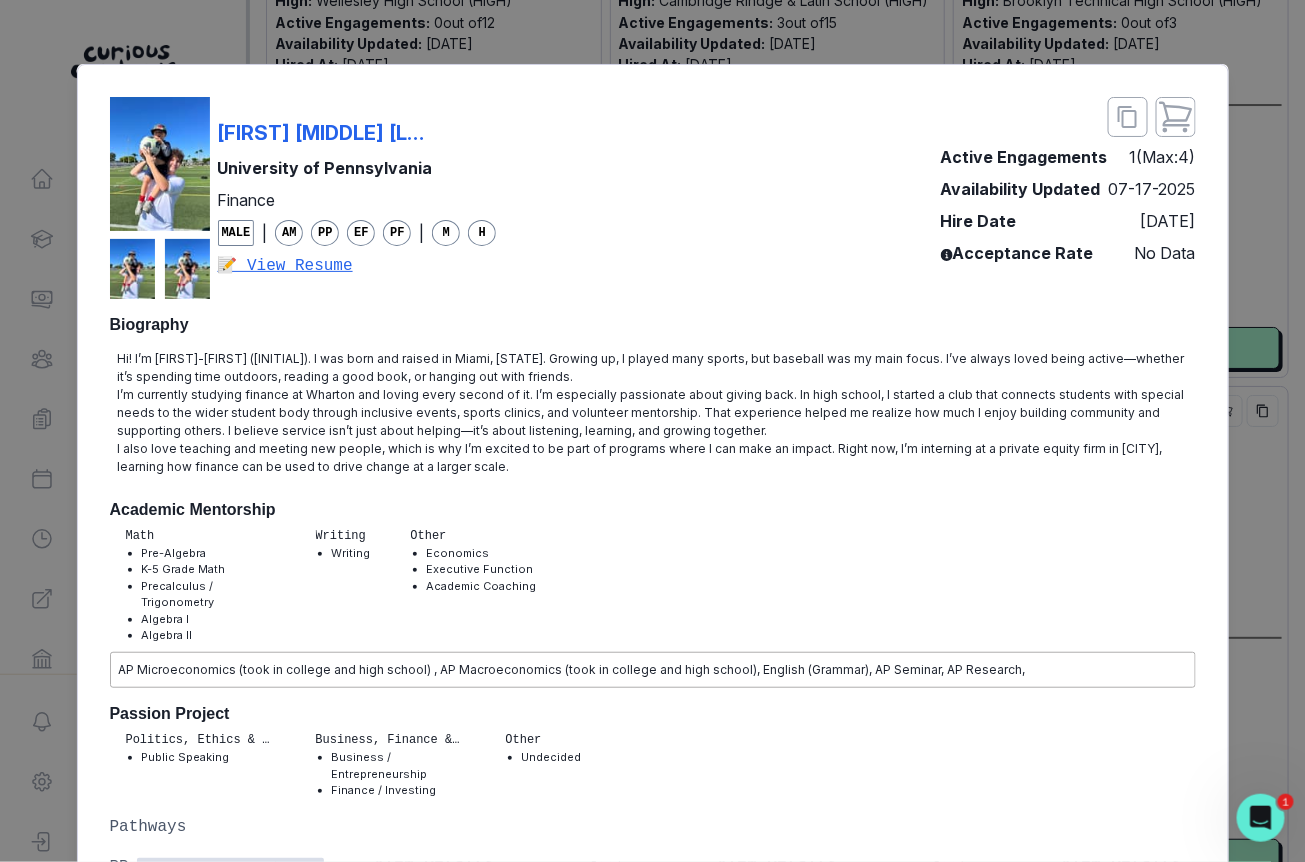 click on "[FIRST]-[LAST] [LAST] [COLLEGE] [MAJOR] [GENDER] | AM PP EF PF | M H 📝 View Resume Active Engagements 1  (Max:  4 ) Availability Updated [DATE] Hire Date [DATE]  Acceptance Rate No Data Biography Hi! I’m [FIRST]-[LAST] (JB). I was born and raised in [CITY], [STATE]. Growing up, I played many sports, but baseball was my main focus. I’ve always loved being active—whether it’s spending time outdoors, reading a good book, or hanging out with friends. I’m currently studying [MAJOR] at [COLLEGE] and loving every second of it. I’m especially passionate about giving back. In high school, I started a club that connects students with special needs to the wider student body through inclusive events, sports clinics, and volunteer mentorship. That experience helped me realize how much I enjoy building community and supporting others. I believe service isn’t just about helping—it’s about listening, learning, and growing together. Academic Mentorship Math Pre-Algebra K-5 Grade Math Algebra I" at bounding box center [652, 431] 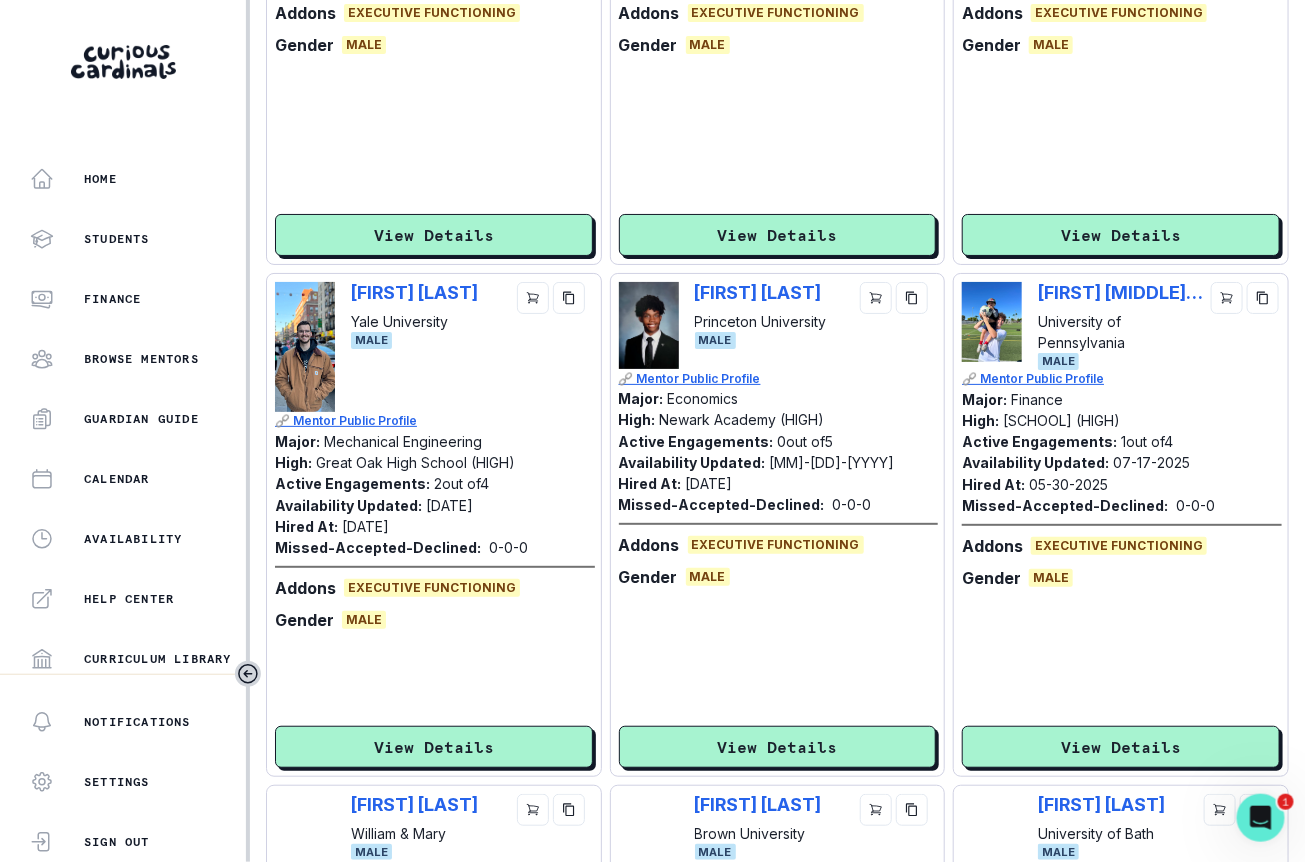 scroll, scrollTop: 2282, scrollLeft: 0, axis: vertical 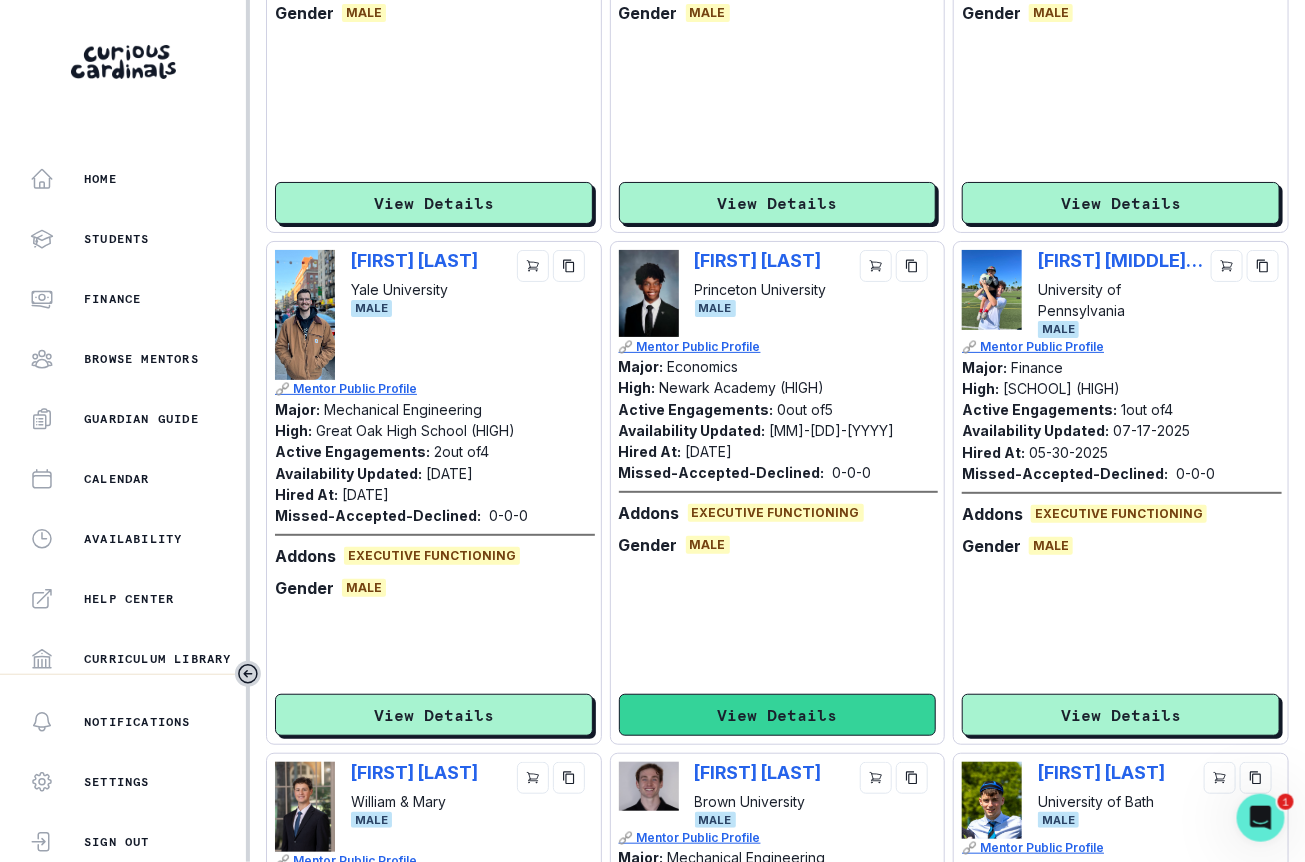 click on "View Details" at bounding box center (778, 715) 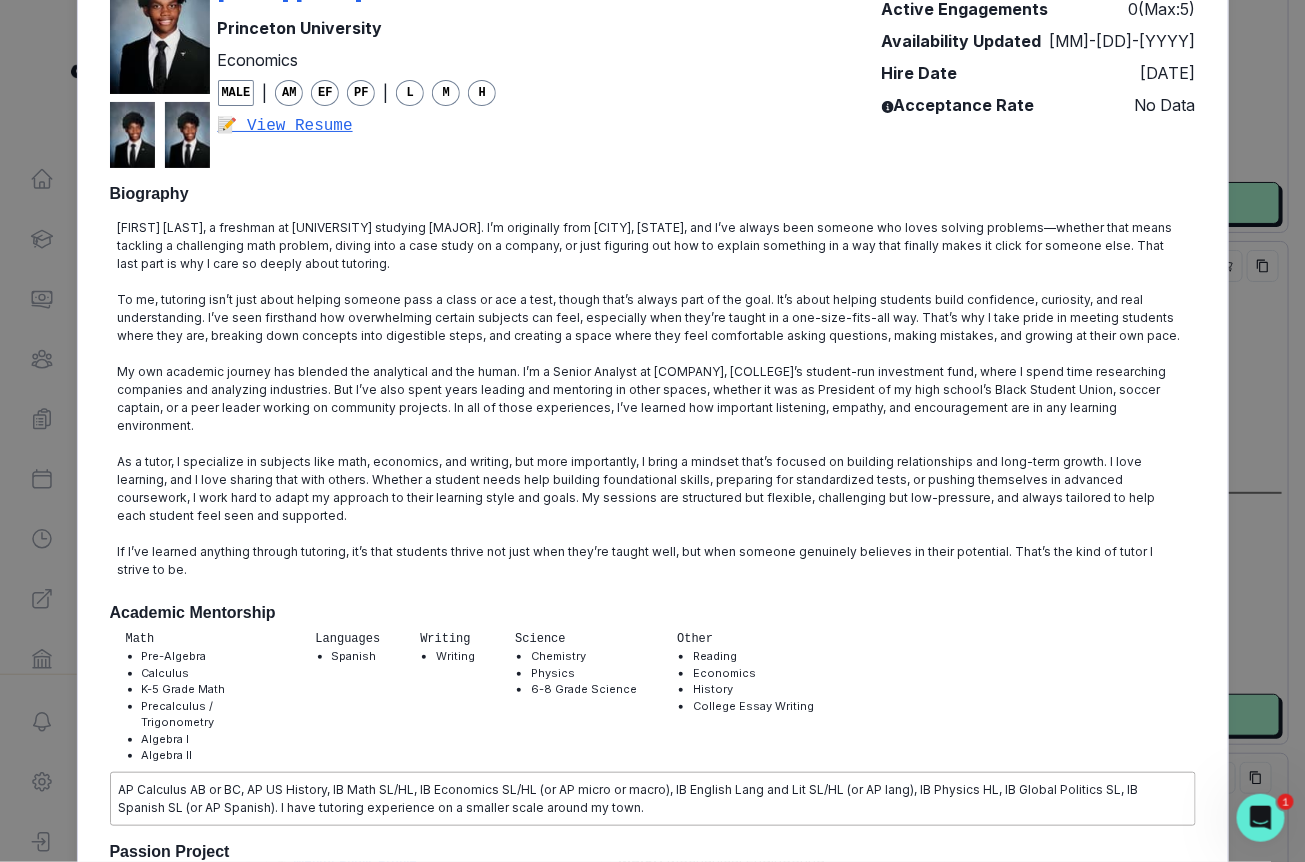 scroll, scrollTop: 0, scrollLeft: 0, axis: both 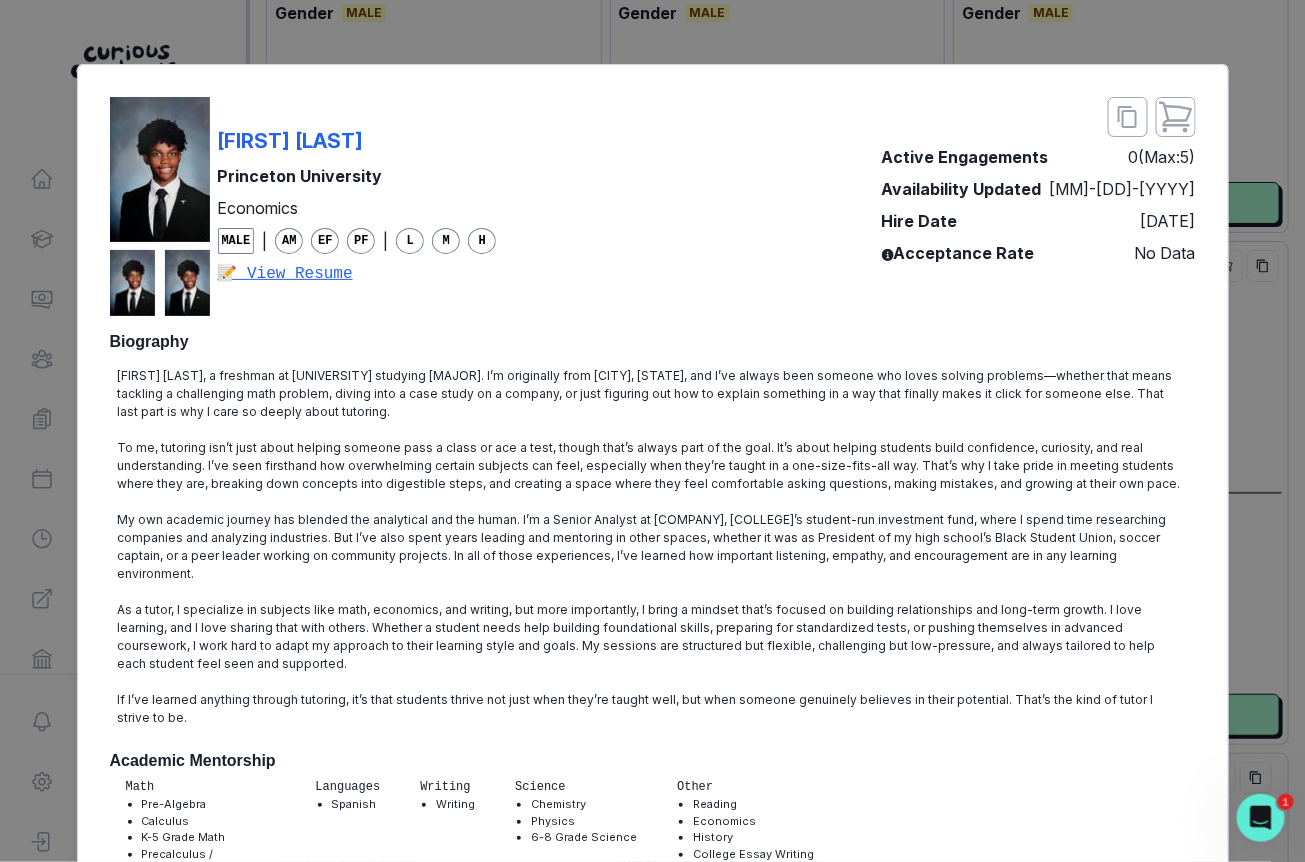 click on "[FIRST] [LAST] [UNIVERSITY] [MAJOR] Male | AM EF PF | L M H 📝 View Resume Active Engagements 0  (Max:  5 ) Availability Updated [MM]-[DD]-[YYYY] Hire Date [MM]-[DD]-[YY]  Acceptance Rate No Data" at bounding box center [653, 206] 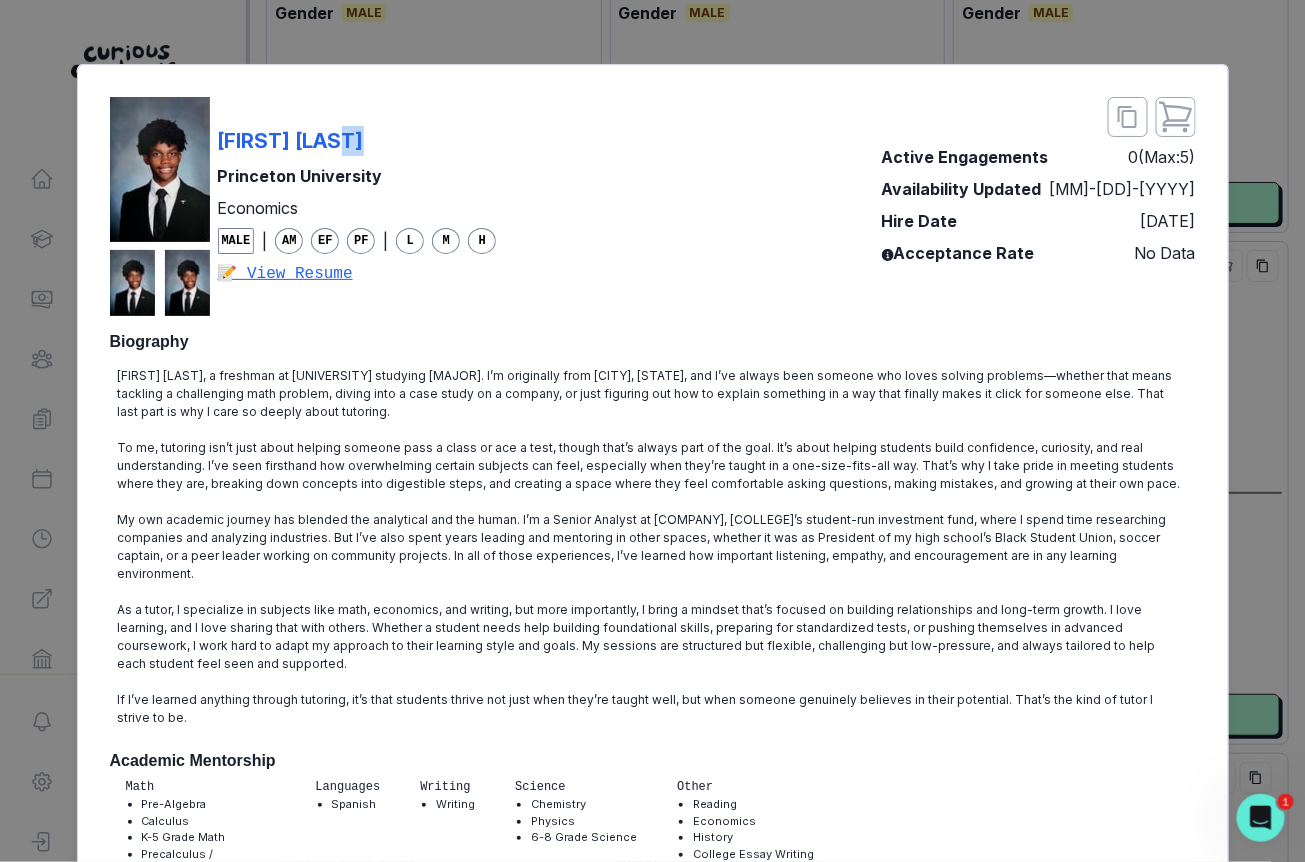 click on "[FIRST] [LAST] [UNIVERSITY] [MAJOR] Male | AM EF PF | L M H 📝 View Resume Active Engagements 0  (Max:  5 ) Availability Updated [MM]-[DD]-[YYYY] Hire Date [MM]-[DD]-[YY]  Acceptance Rate No Data" at bounding box center [653, 206] 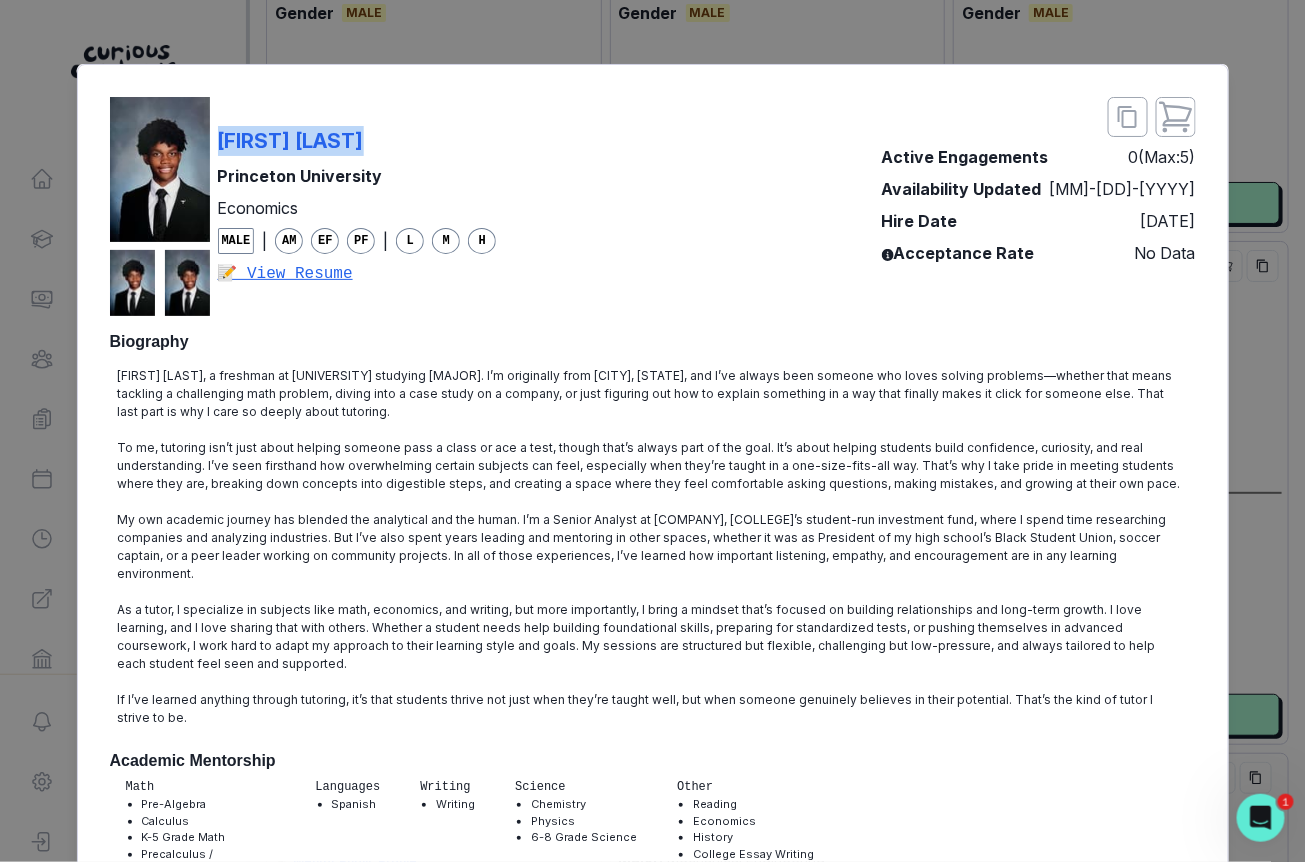 click on "[FIRST] [LAST] [UNIVERSITY] [MAJOR] Male | AM EF PF | L M H 📝 View Resume Active Engagements 0  (Max:  5 ) Availability Updated [MM]-[DD]-[YYYY] Hire Date [MM]-[DD]-[YY]  Acceptance Rate No Data" at bounding box center [653, 206] 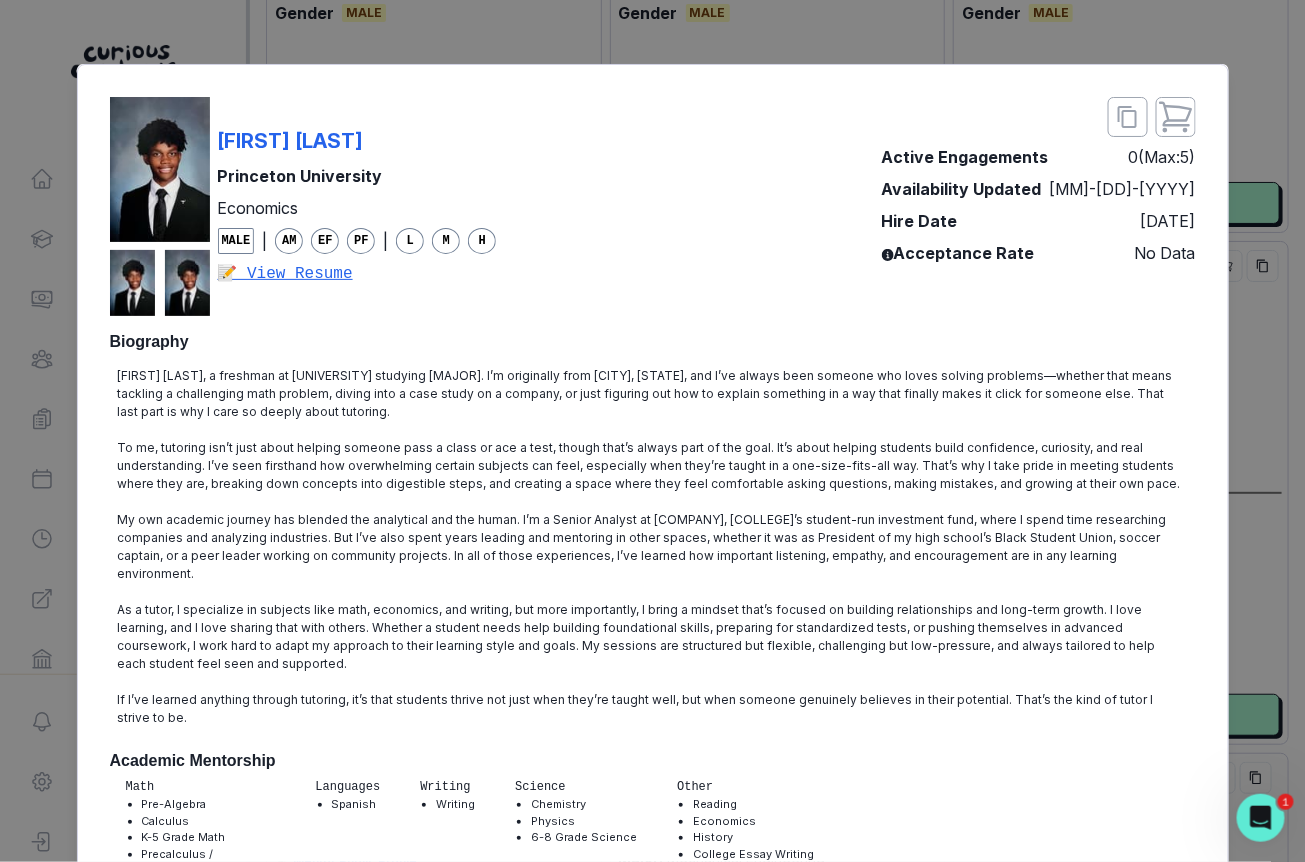 click on "[FIRST] [LAST] [UNIVERSITY] [MAJOR] Male | AM EF PF | L M H 📝 View Resume Active Engagements 0  (Max:  5 ) Availability Updated [MM]-[DD]-[YYYY] Hire Date [MM]-[DD]-[YY]  Acceptance Rate No Data Biography Hi! I’m [FIRST] [LAST], a freshman at [UNIVERSITY] studying [MAJOR]. I’m originally from [CITY], [STATE], and I’ve always been someone who loves solving problems—whether that means tackling a challenging math problem, diving into a case study on a company, or just figuring out how to explain something in a way that finally makes it click for someone else. That last part is why I care so deeply about tutoring. If I’ve learned anything through tutoring, it’s that students thrive not just when they’re taught well, but when someone genuinely believes in their potential. That’s the kind of tutor I strive to be. Academic Mentorship Math Pre-Algebra Calculus K-5 Grade Math Precalculus / Trigonometry Algebra I Algebra II Languages Spanish Writing Writing Science Chemistry Physics Other" at bounding box center [652, 431] 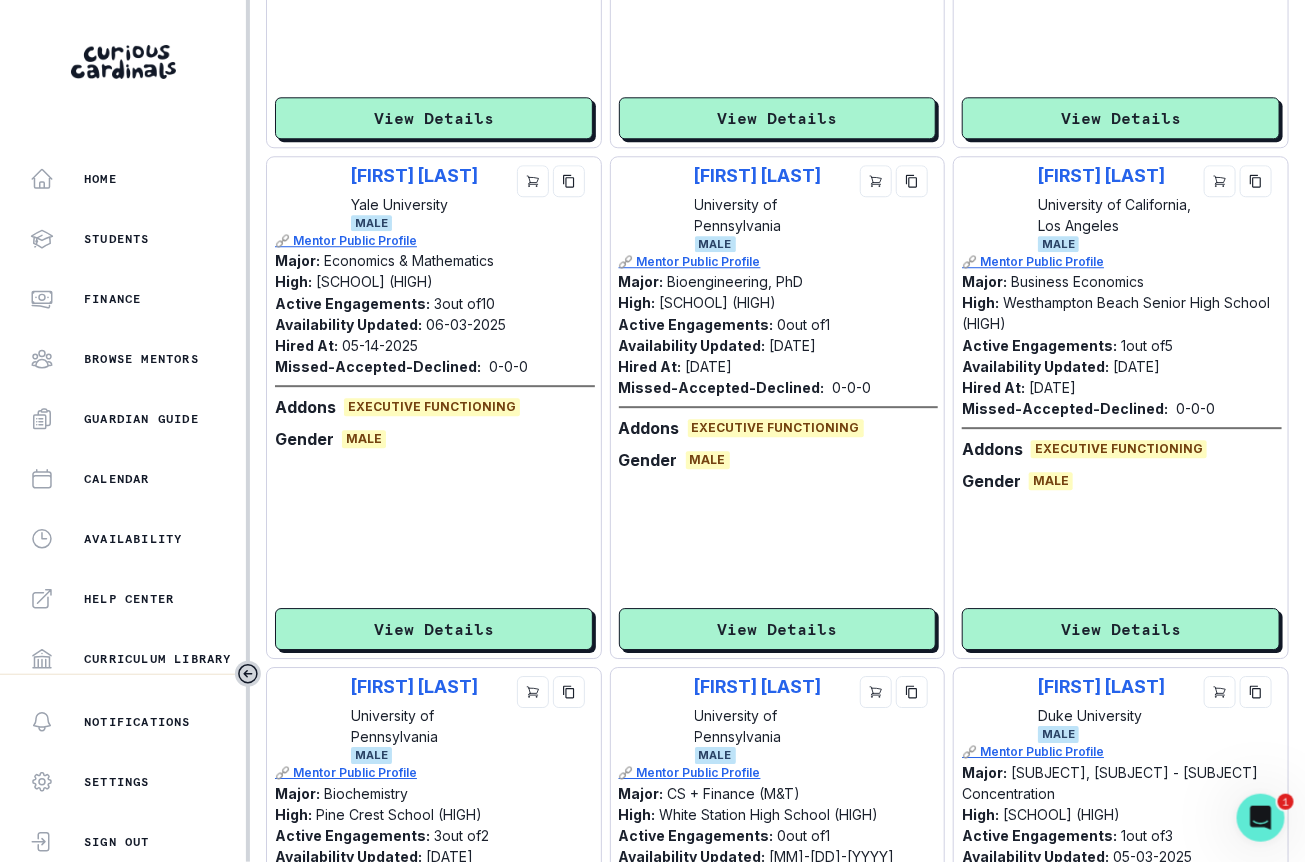 scroll, scrollTop: 3937, scrollLeft: 0, axis: vertical 